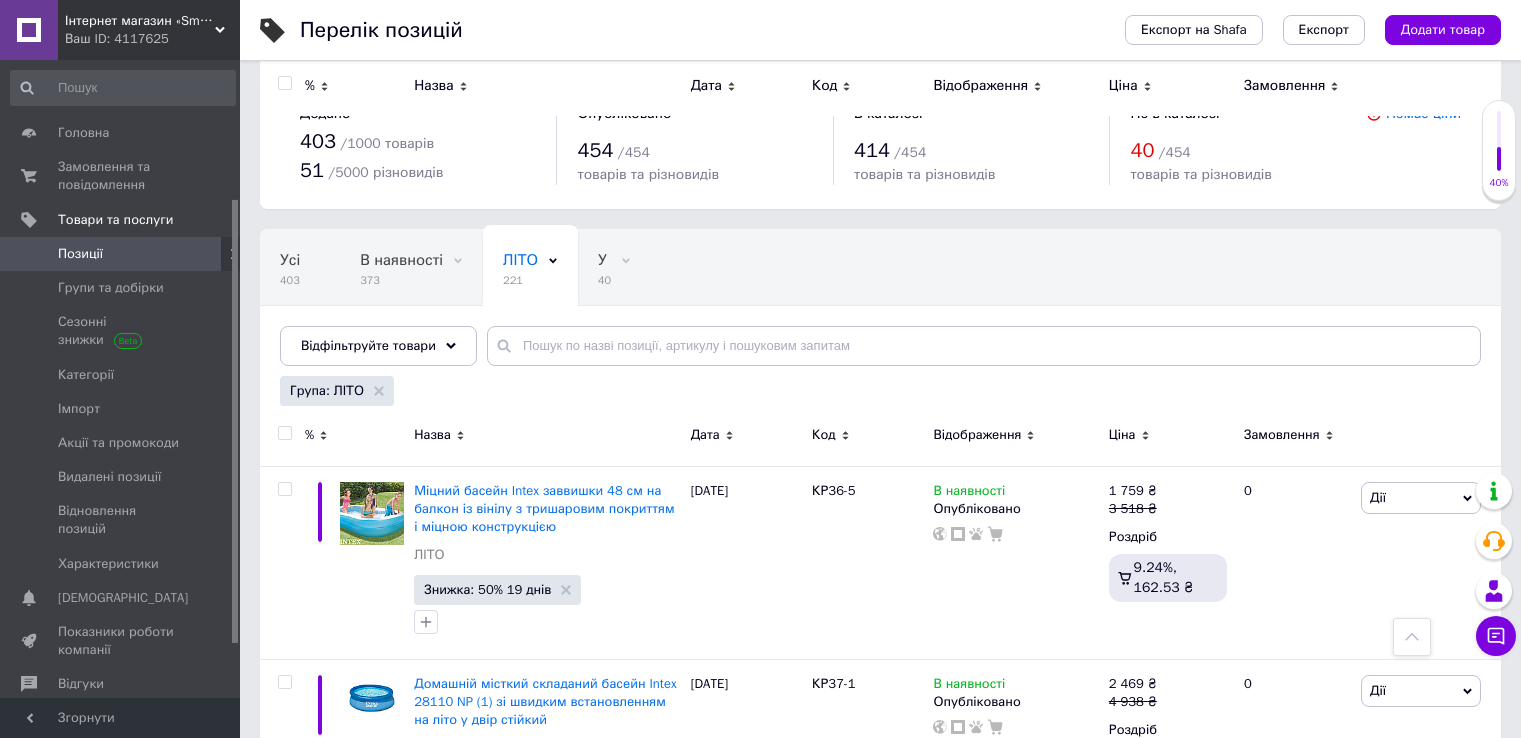 scroll, scrollTop: 3681, scrollLeft: 0, axis: vertical 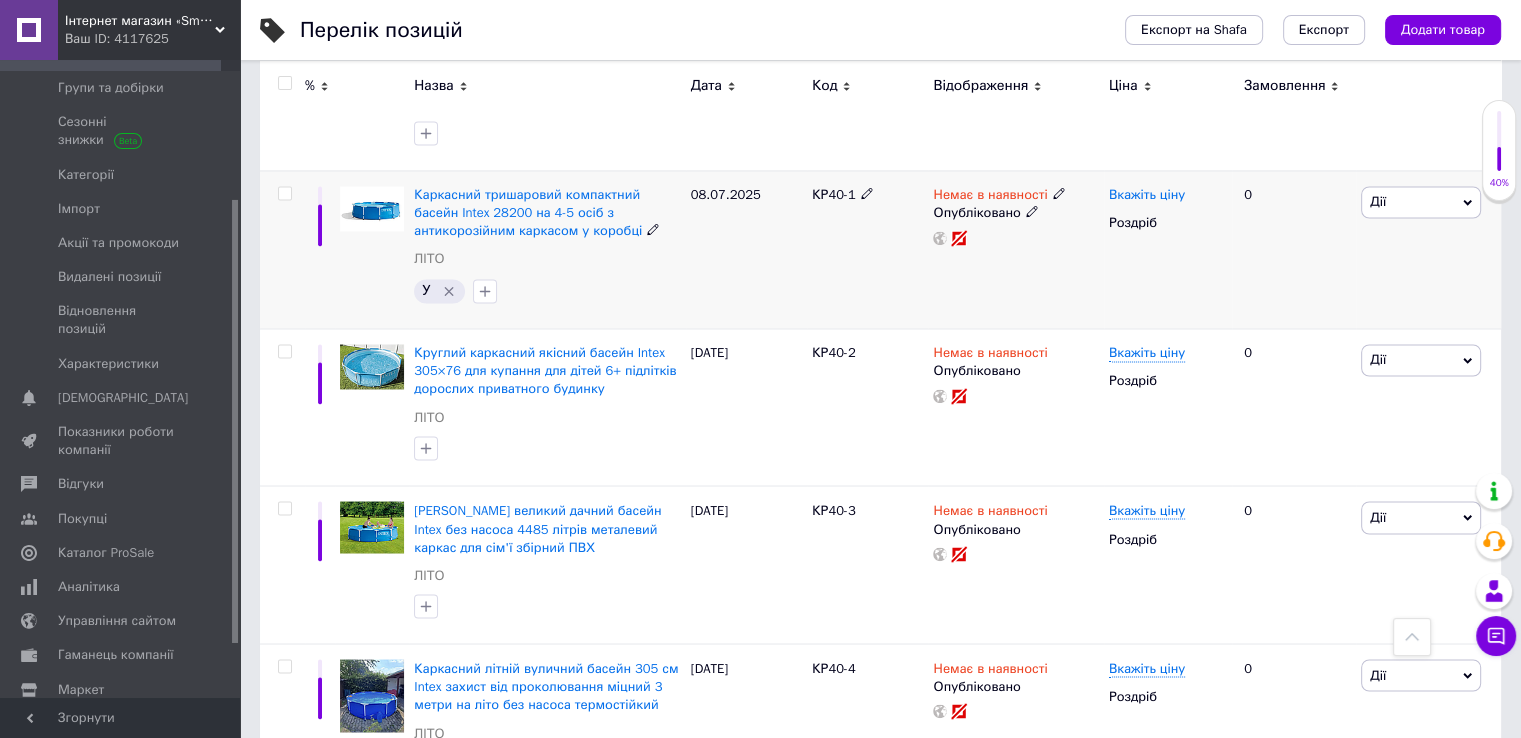 click on "Вкажіть ціну" at bounding box center [1147, 195] 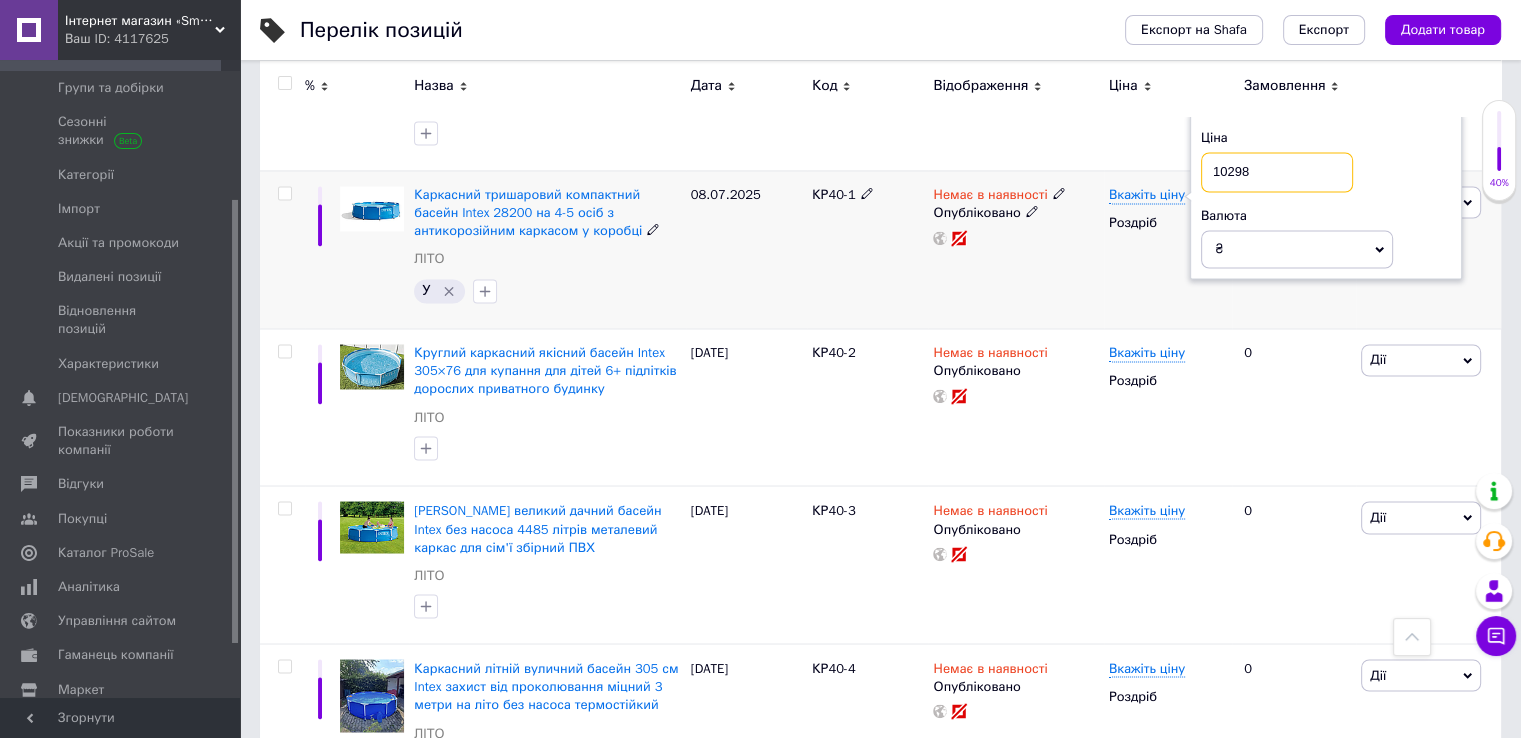 type on "10298" 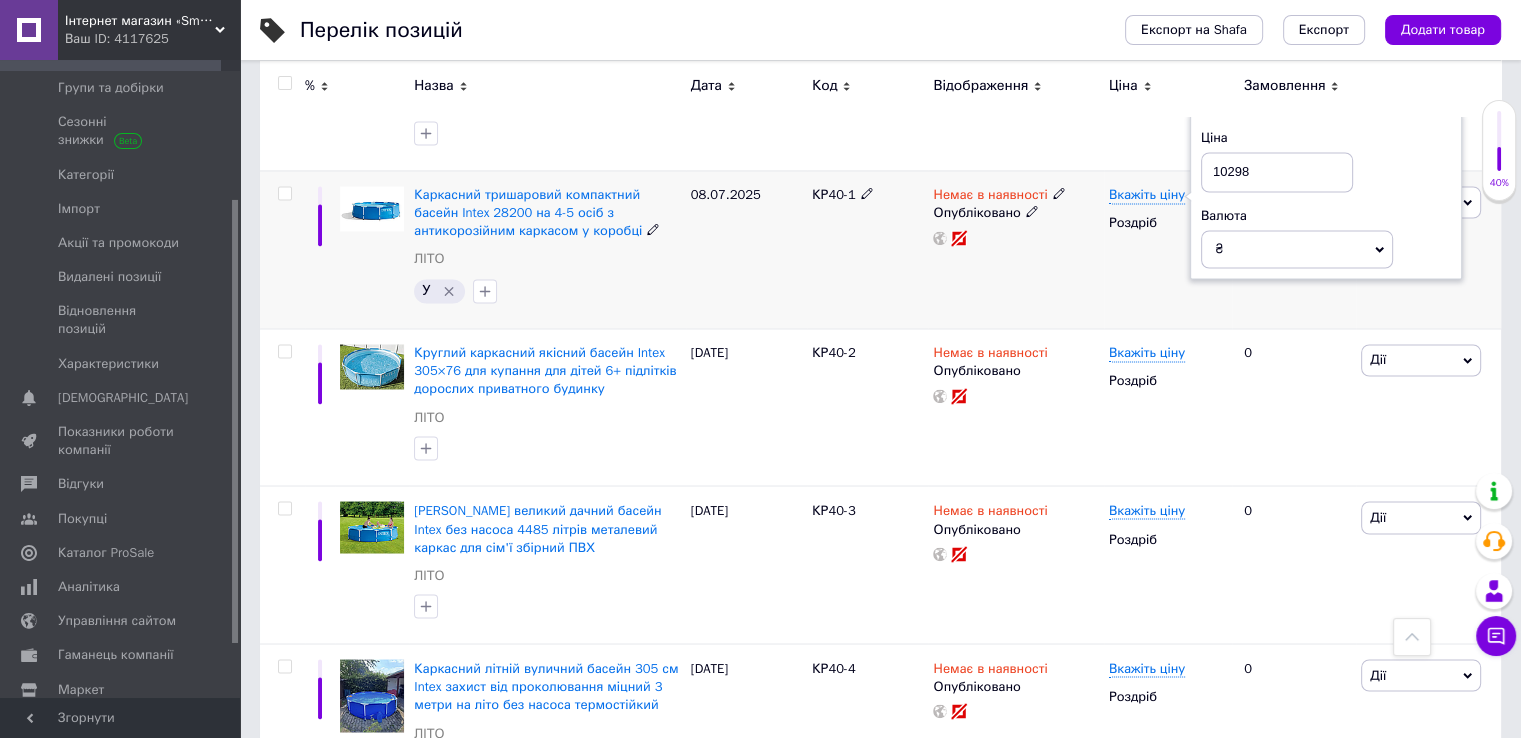 click on "Немає в наявності Опубліковано" at bounding box center (1015, 249) 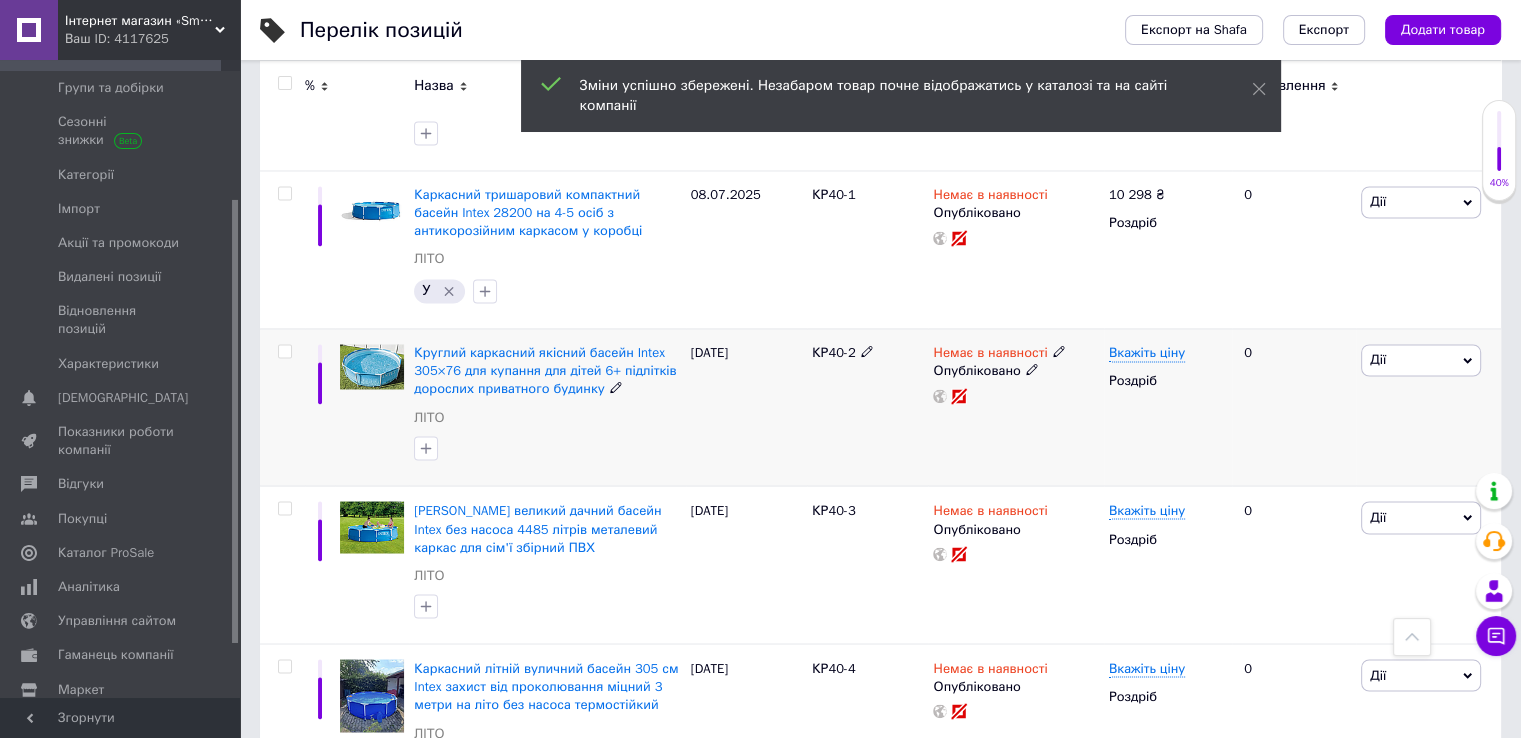 scroll, scrollTop: 3483, scrollLeft: 0, axis: vertical 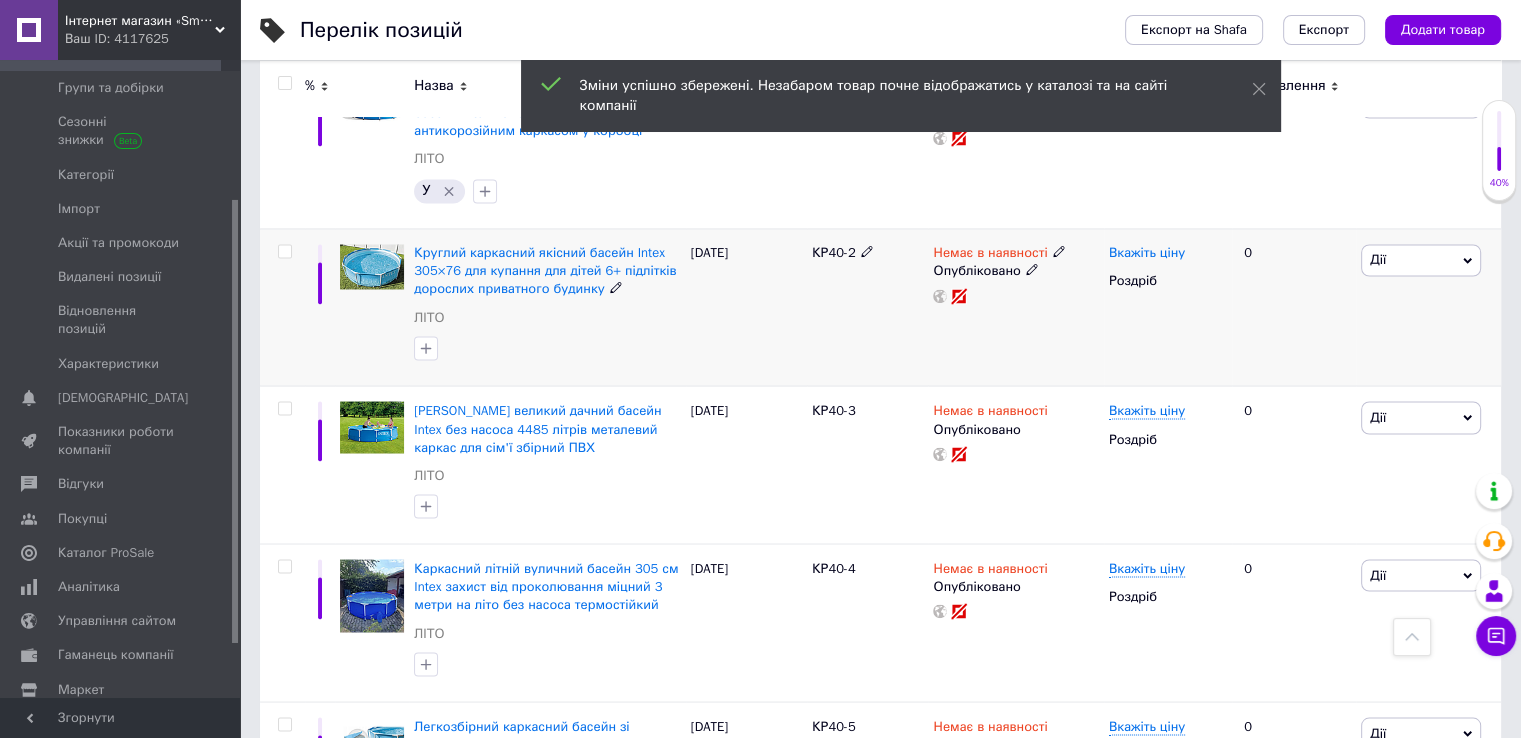 click on "Вкажіть ціну" at bounding box center [1147, 253] 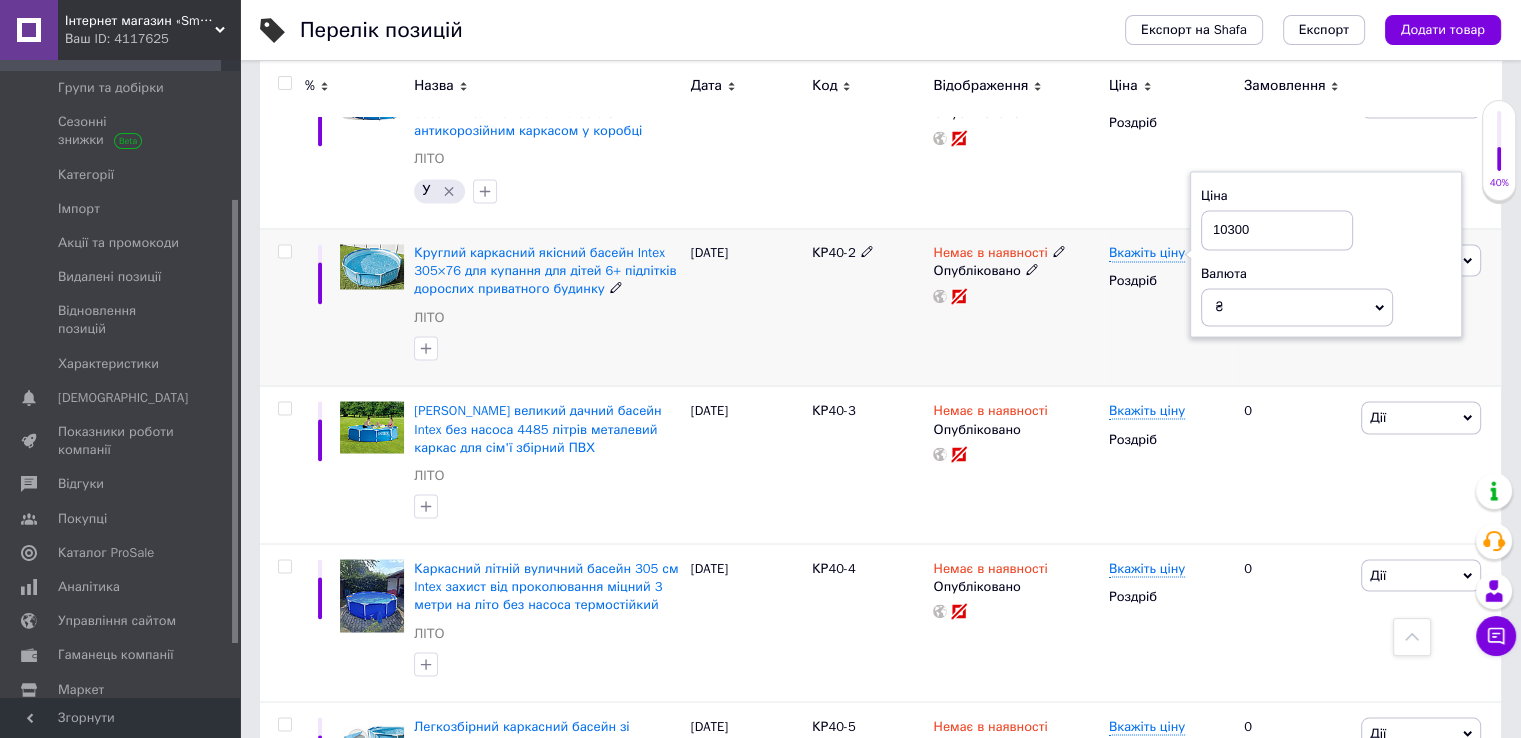 type on "10300" 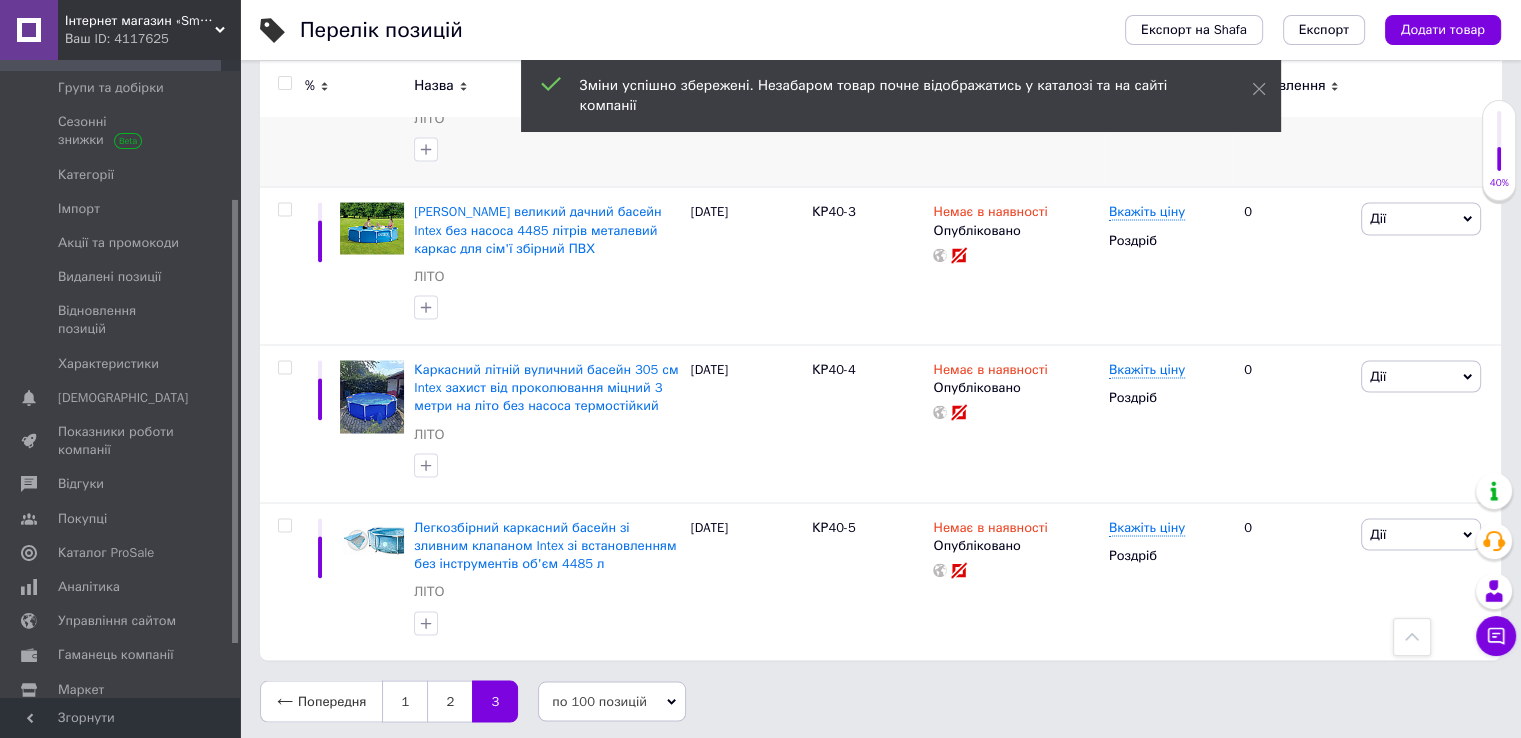 scroll, scrollTop: 3683, scrollLeft: 0, axis: vertical 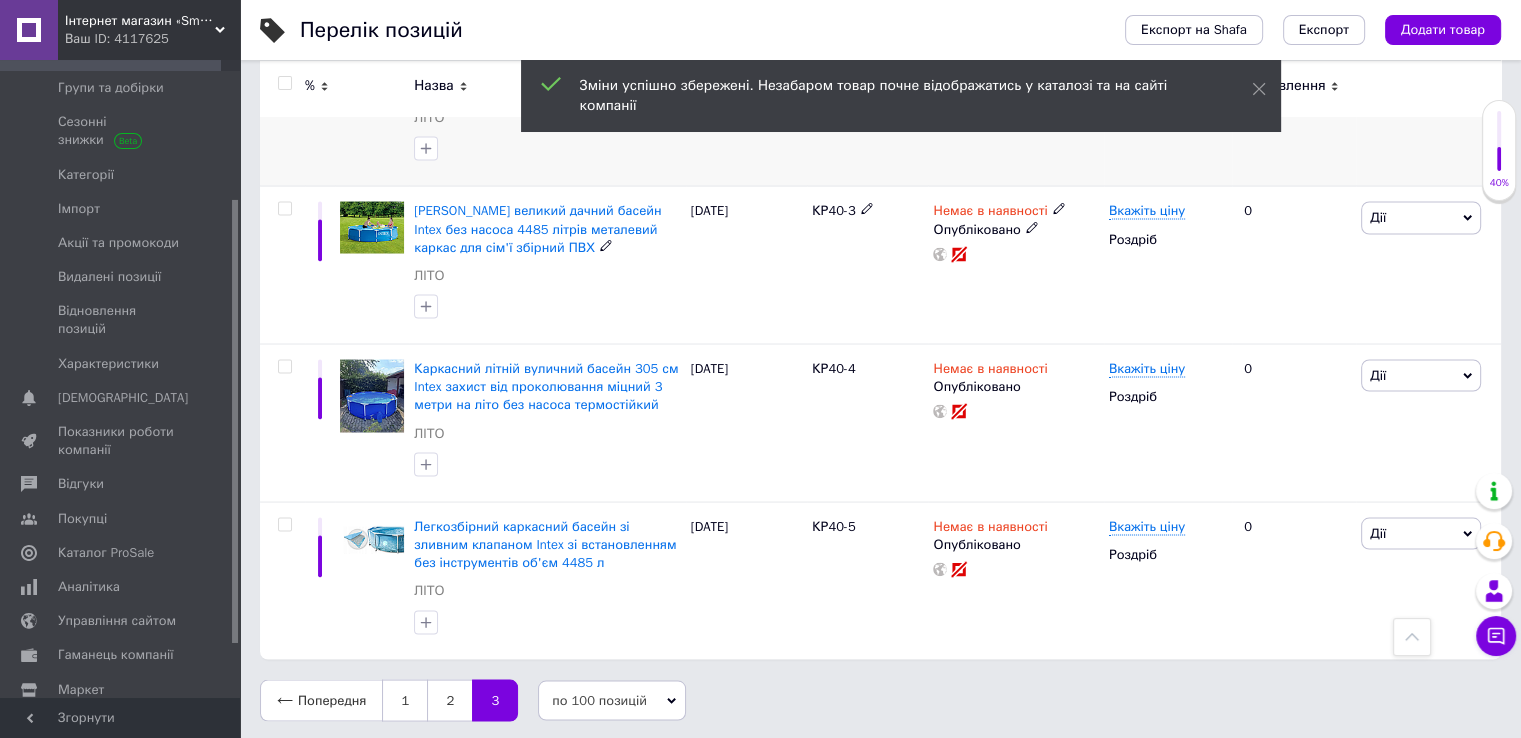 drag, startPoint x: 1084, startPoint y: 315, endPoint x: 1068, endPoint y: 318, distance: 16.27882 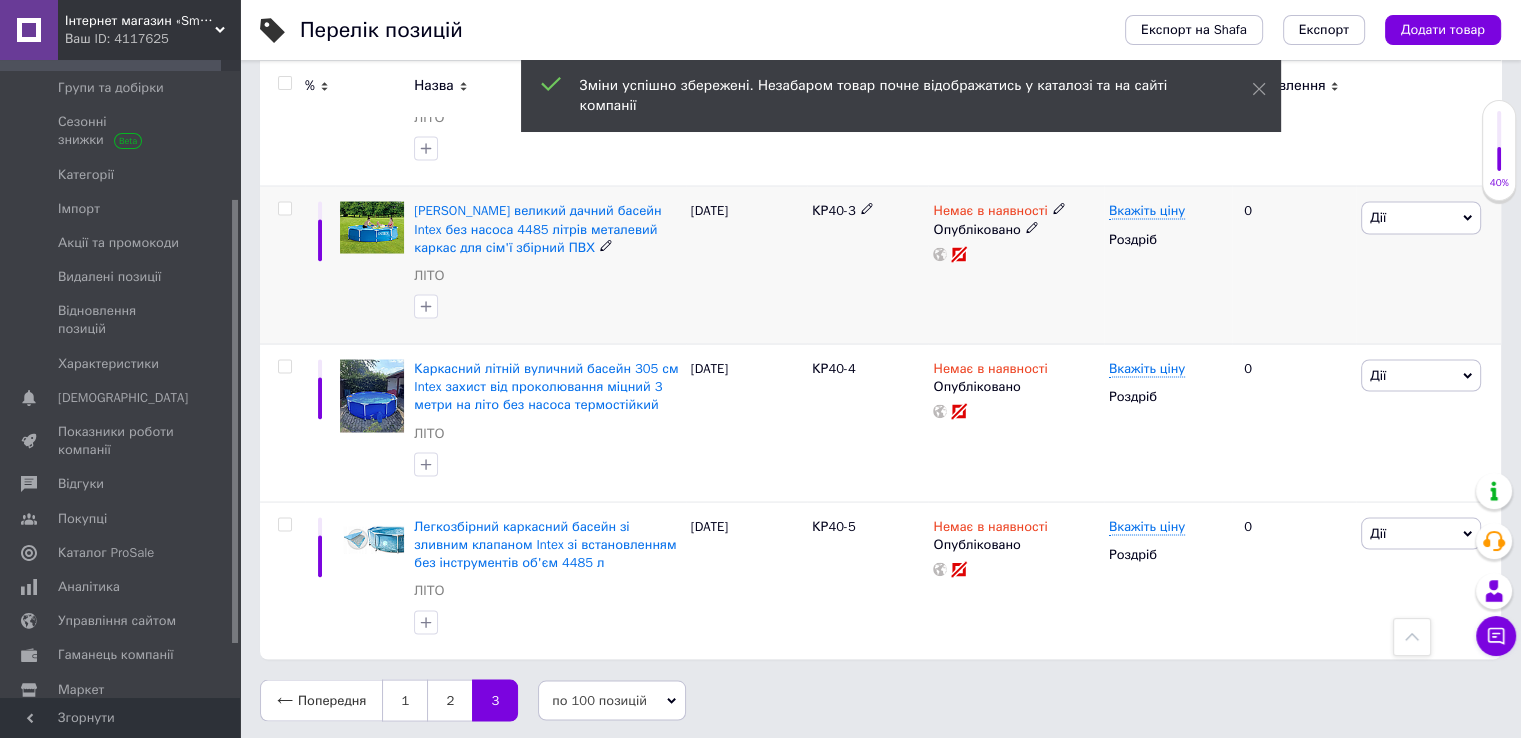 drag, startPoint x: 1068, startPoint y: 318, endPoint x: 808, endPoint y: 325, distance: 260.0942 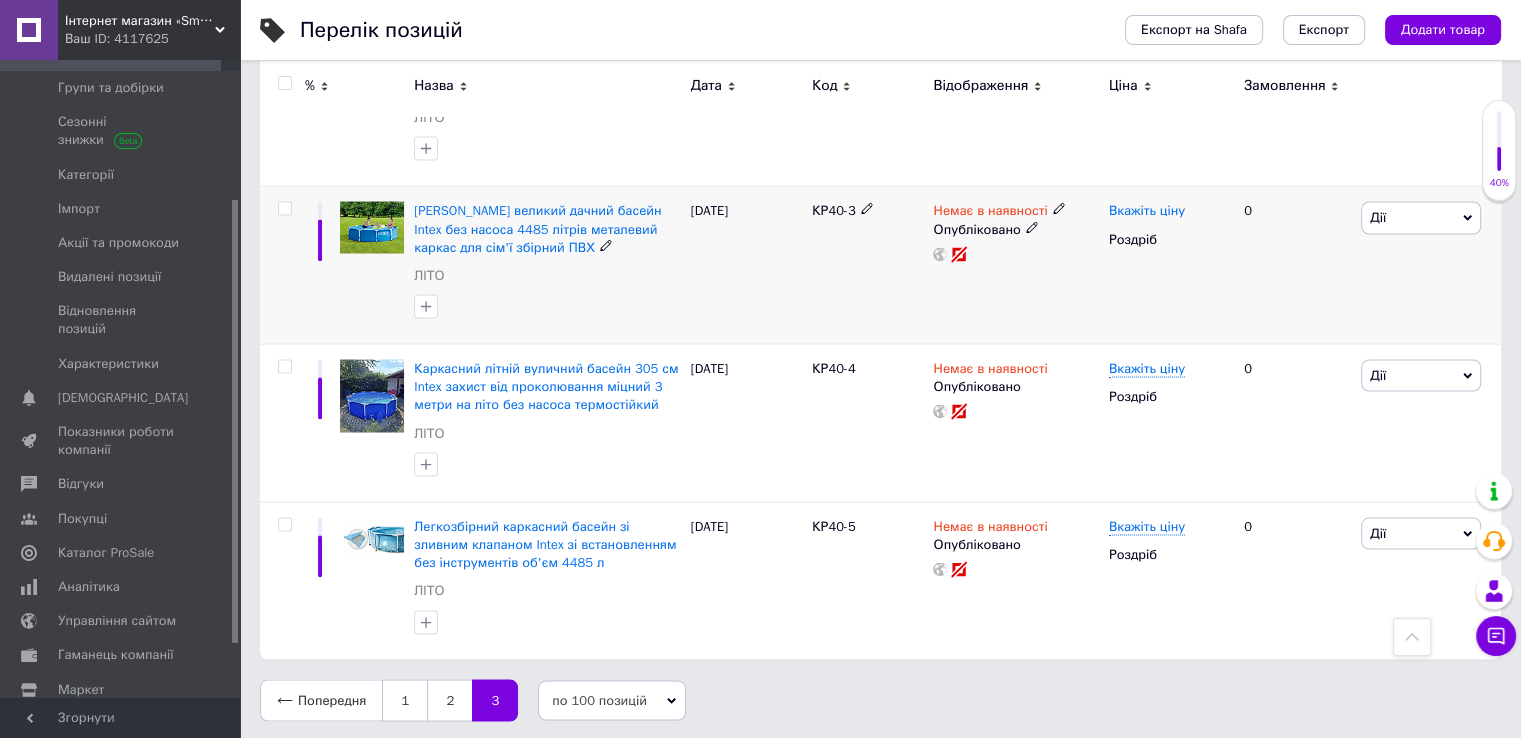click on "Вкажіть ціну" at bounding box center (1147, 210) 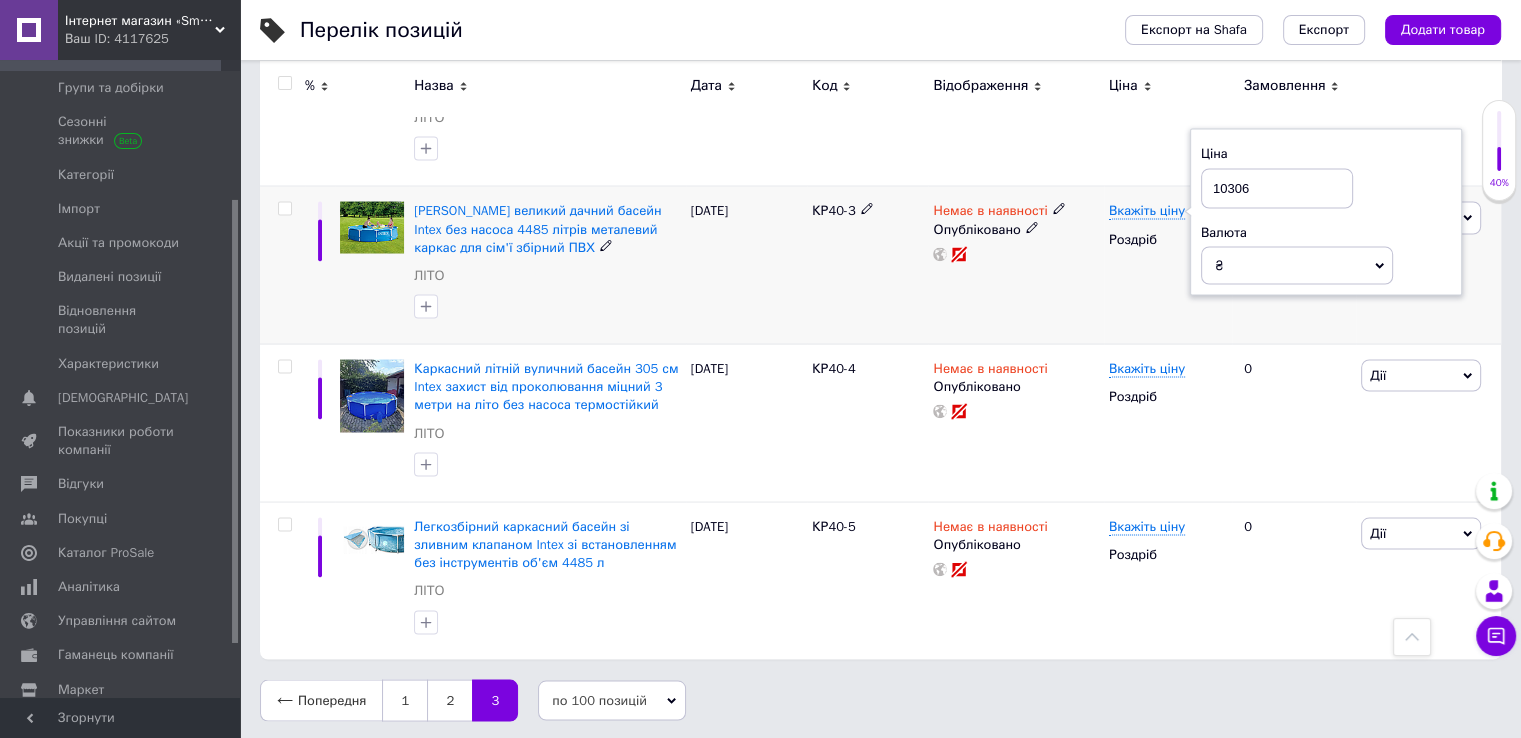 type on "10306" 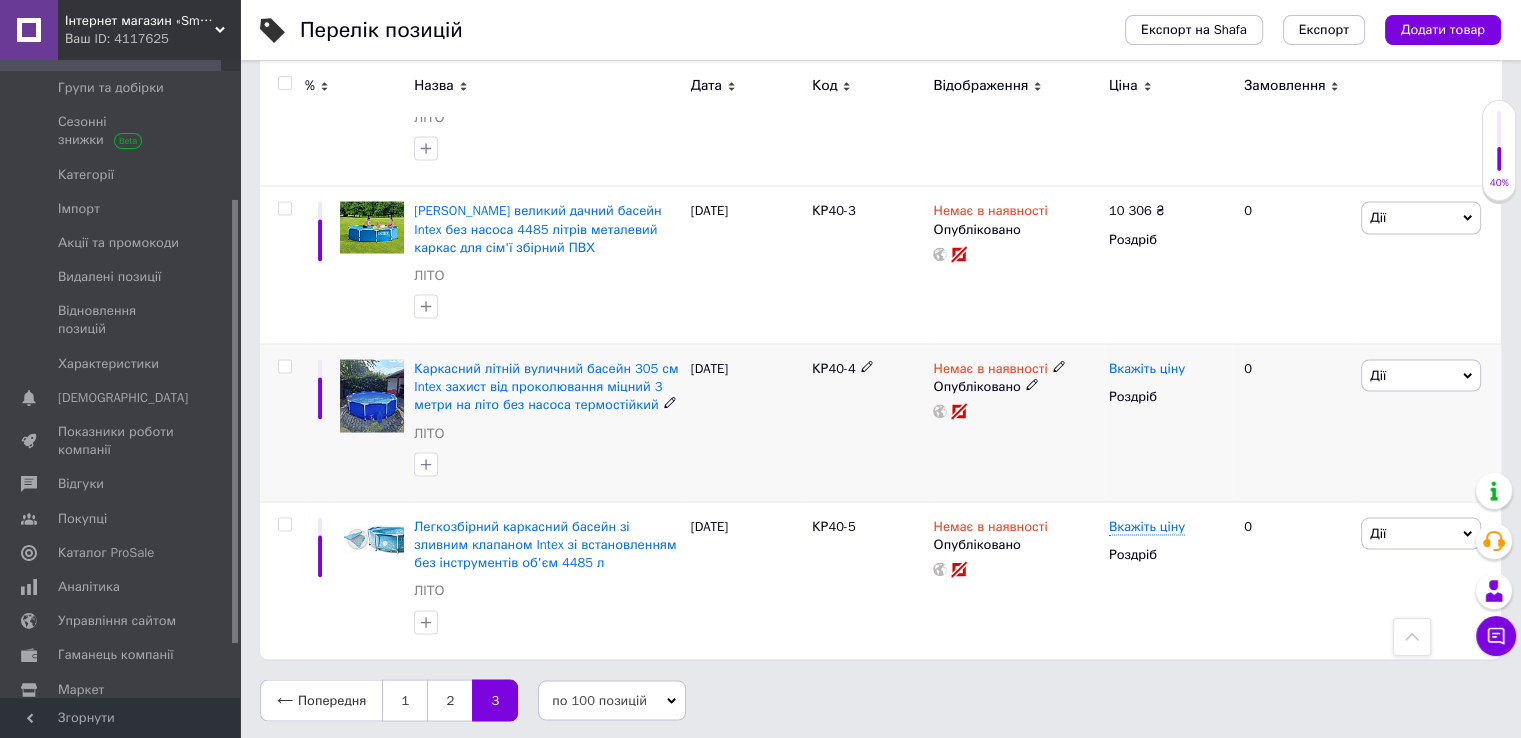 click on "Вкажіть ціну" at bounding box center [1147, 368] 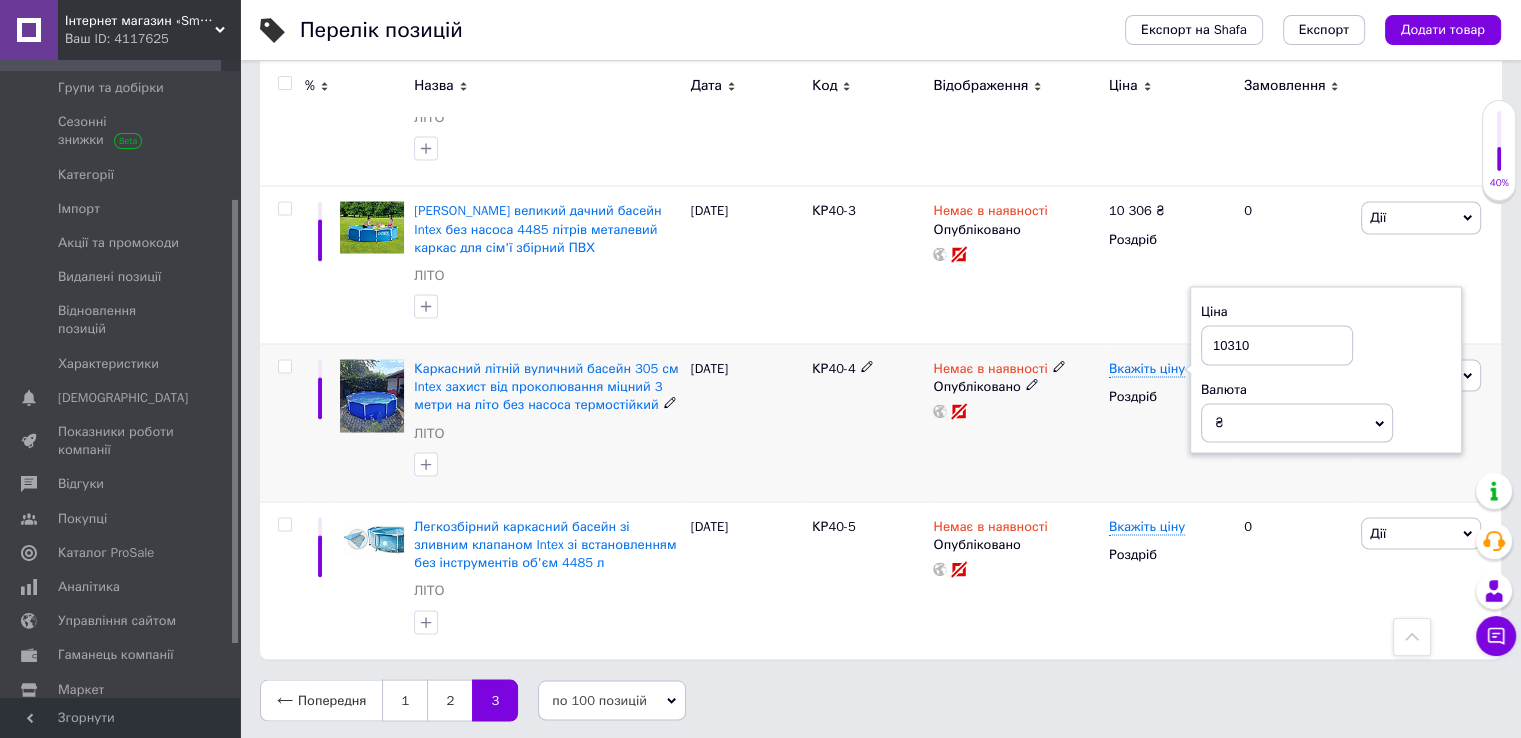 type on "10310" 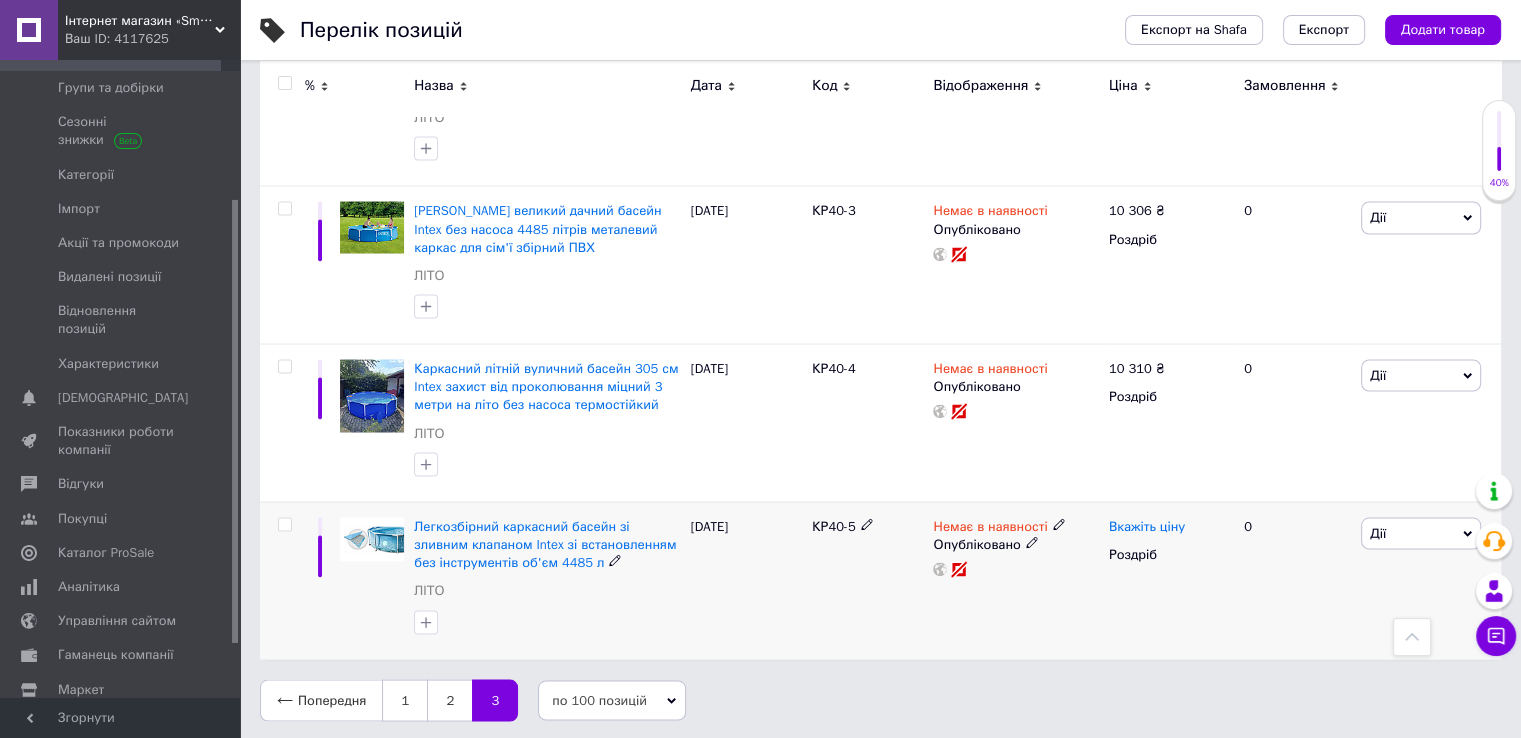 click on "Вкажіть ціну" at bounding box center (1147, 526) 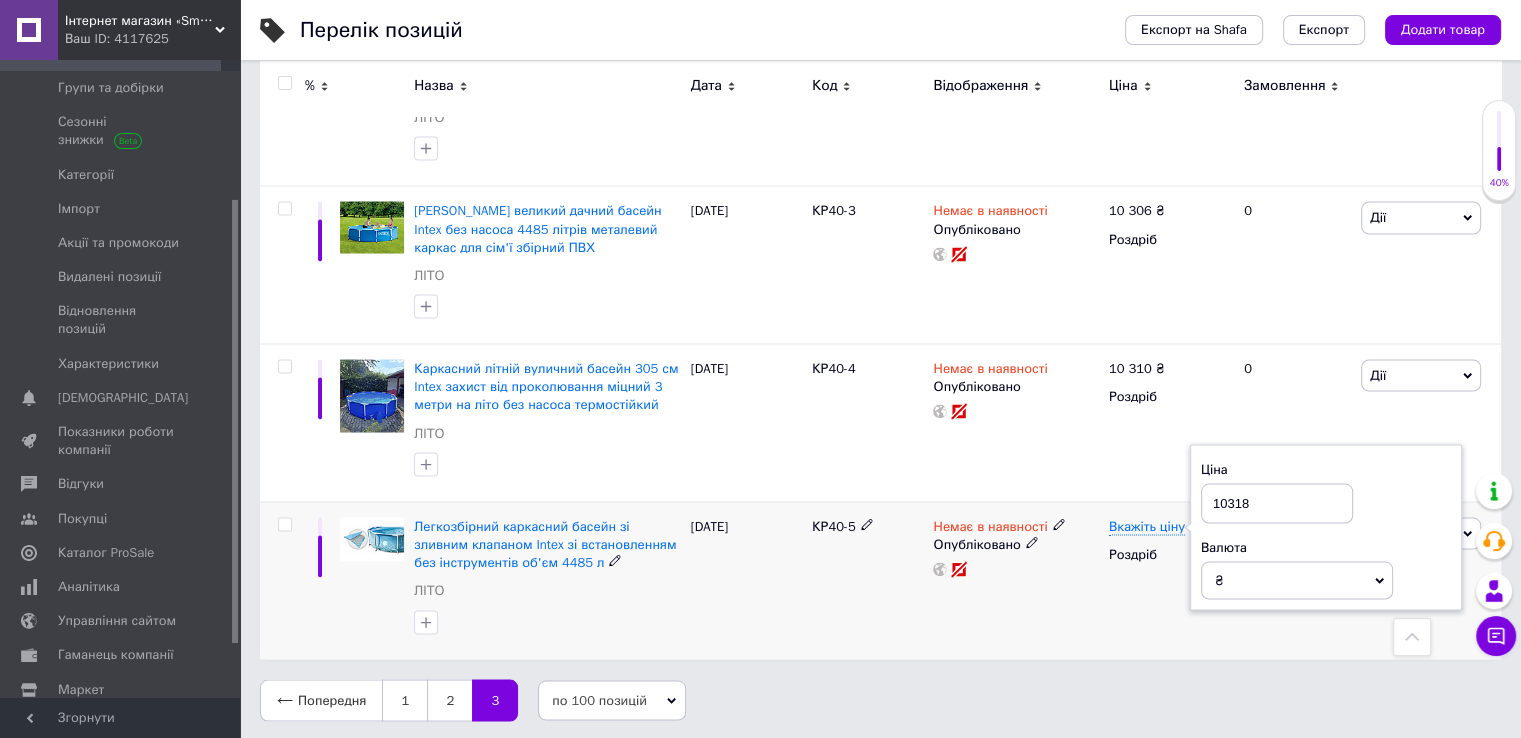 type on "10318" 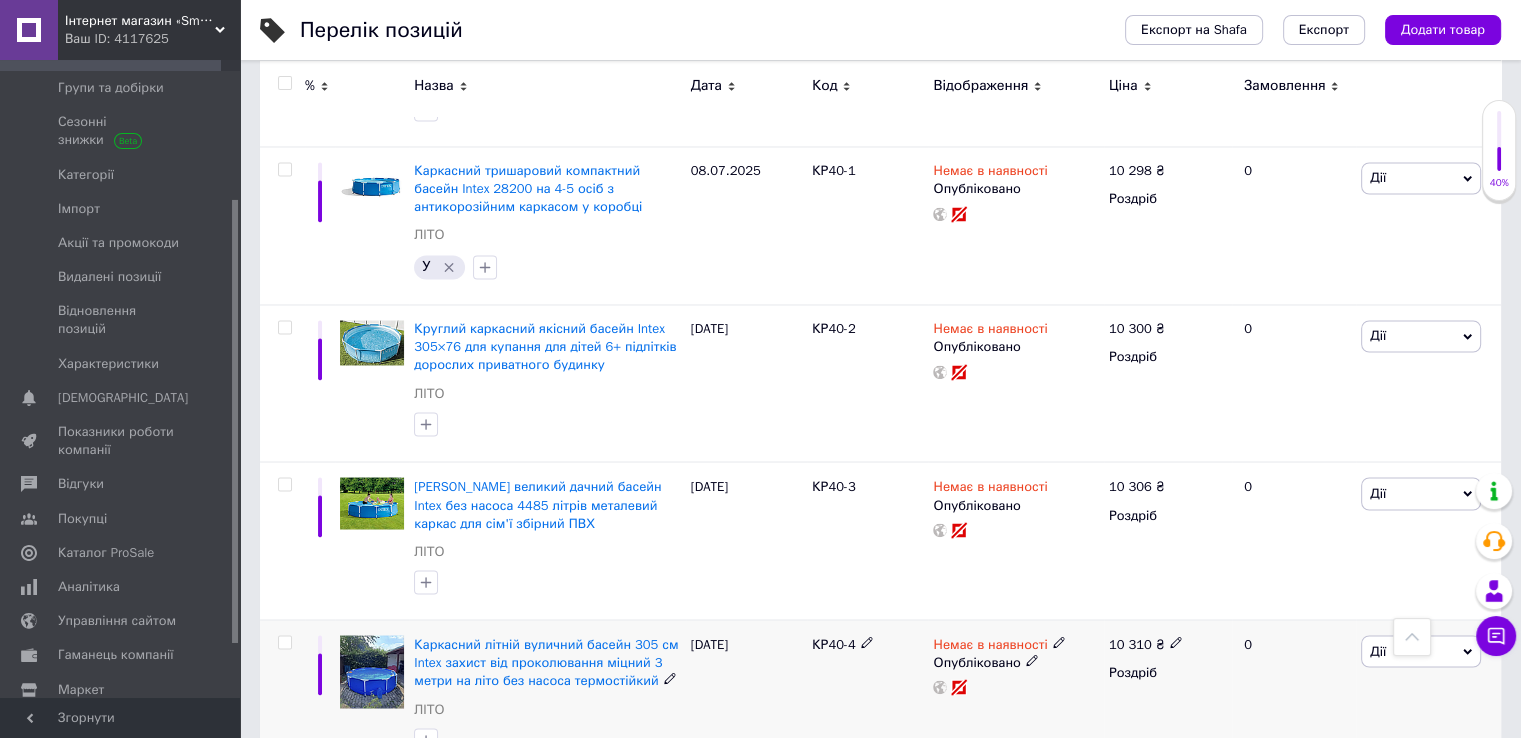 scroll, scrollTop: 3383, scrollLeft: 0, axis: vertical 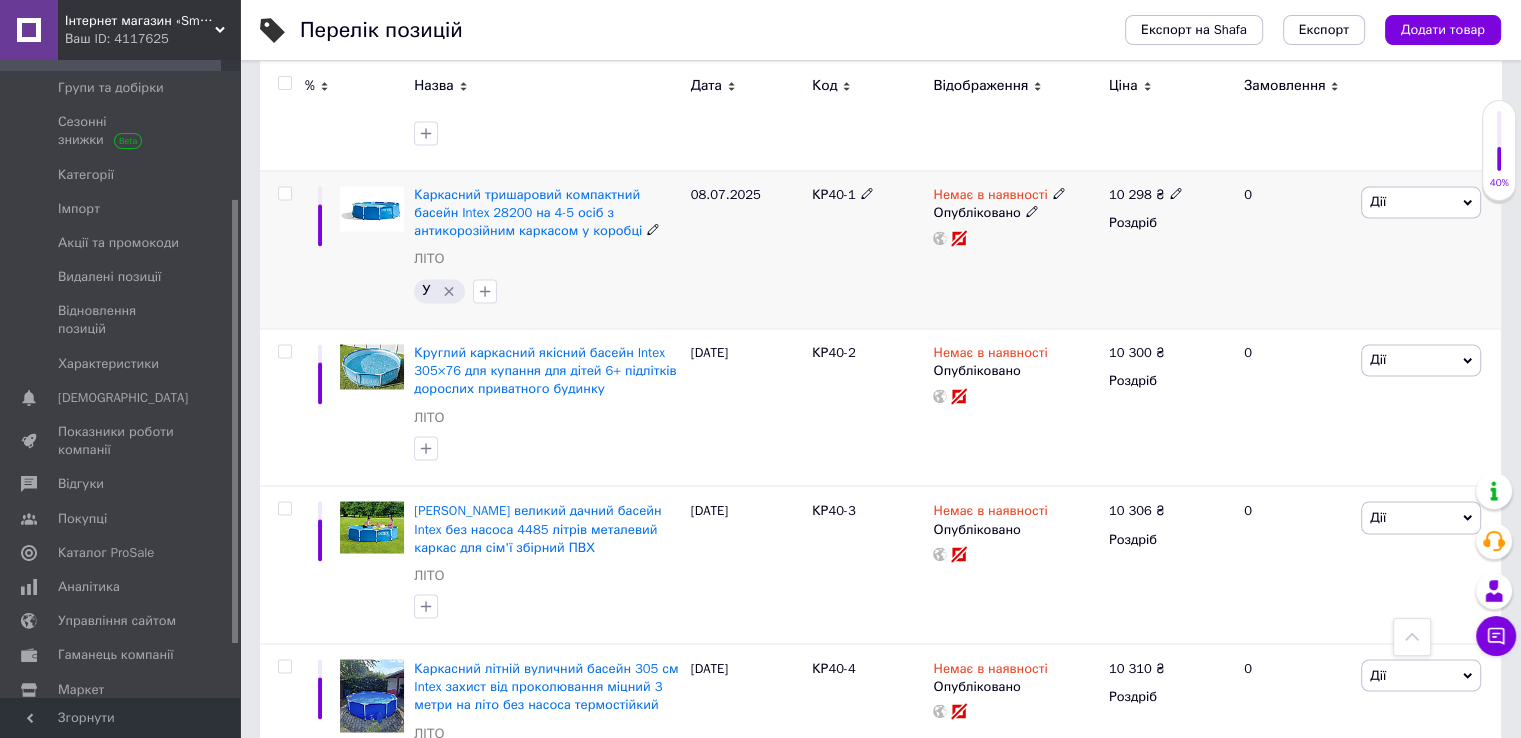 click at bounding box center (284, 193) 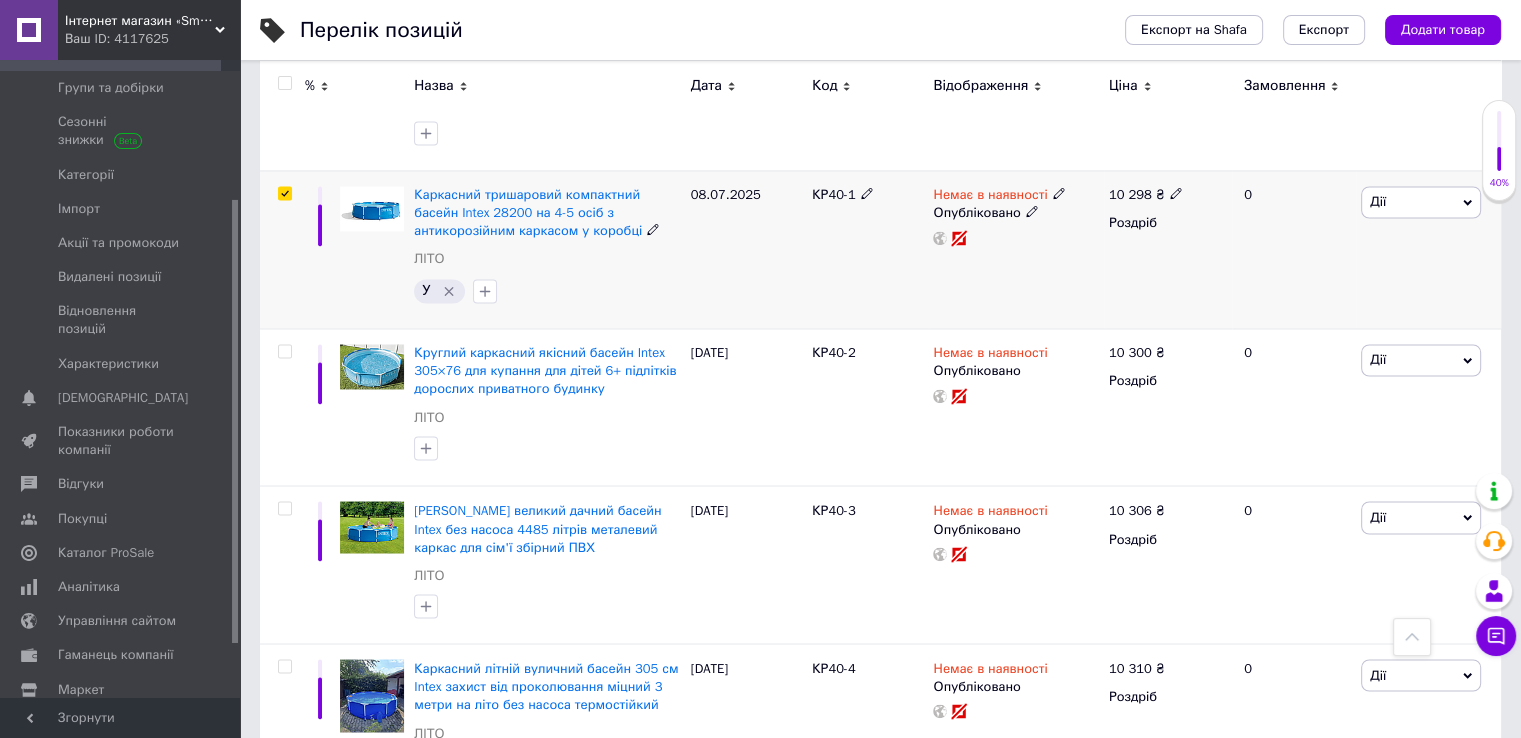 checkbox on "true" 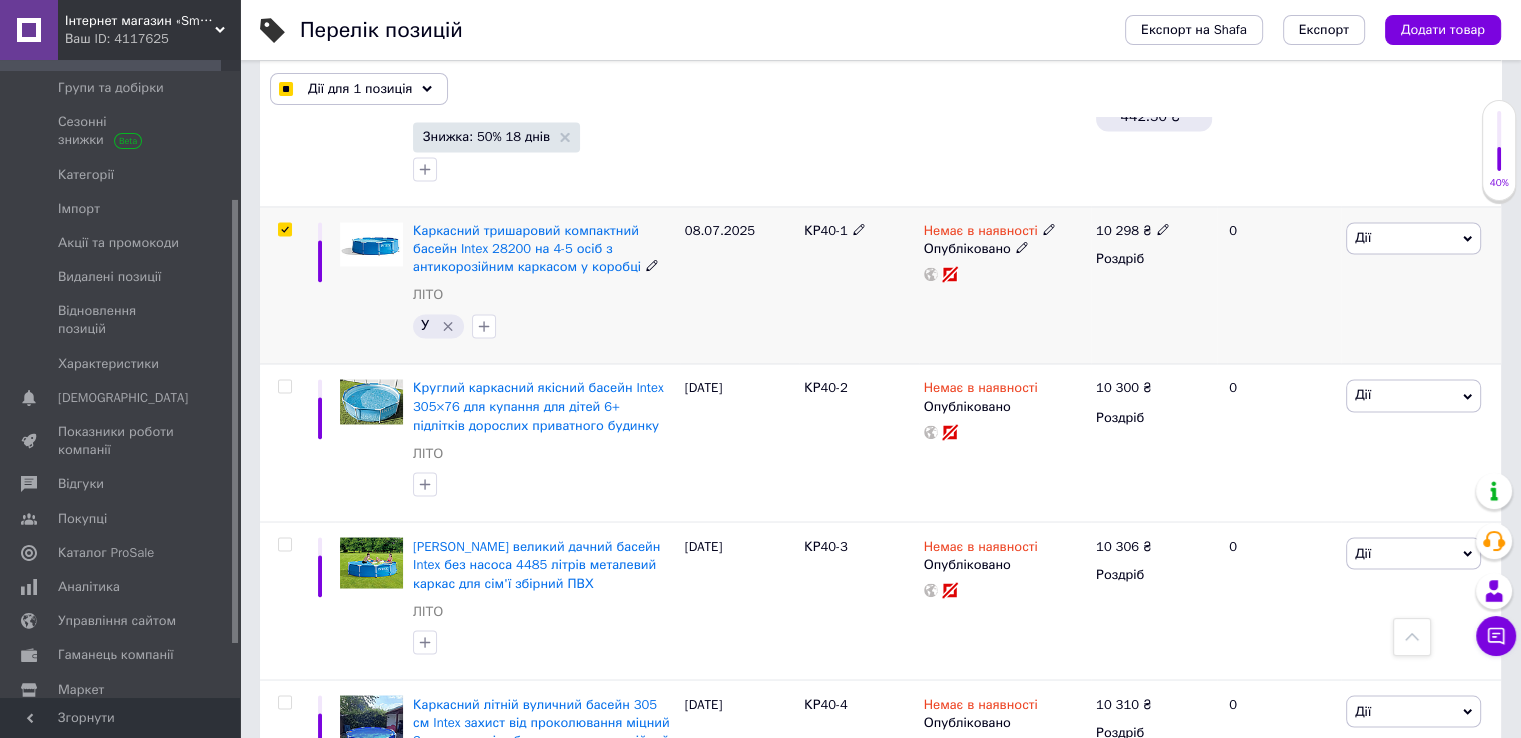 scroll, scrollTop: 3483, scrollLeft: 0, axis: vertical 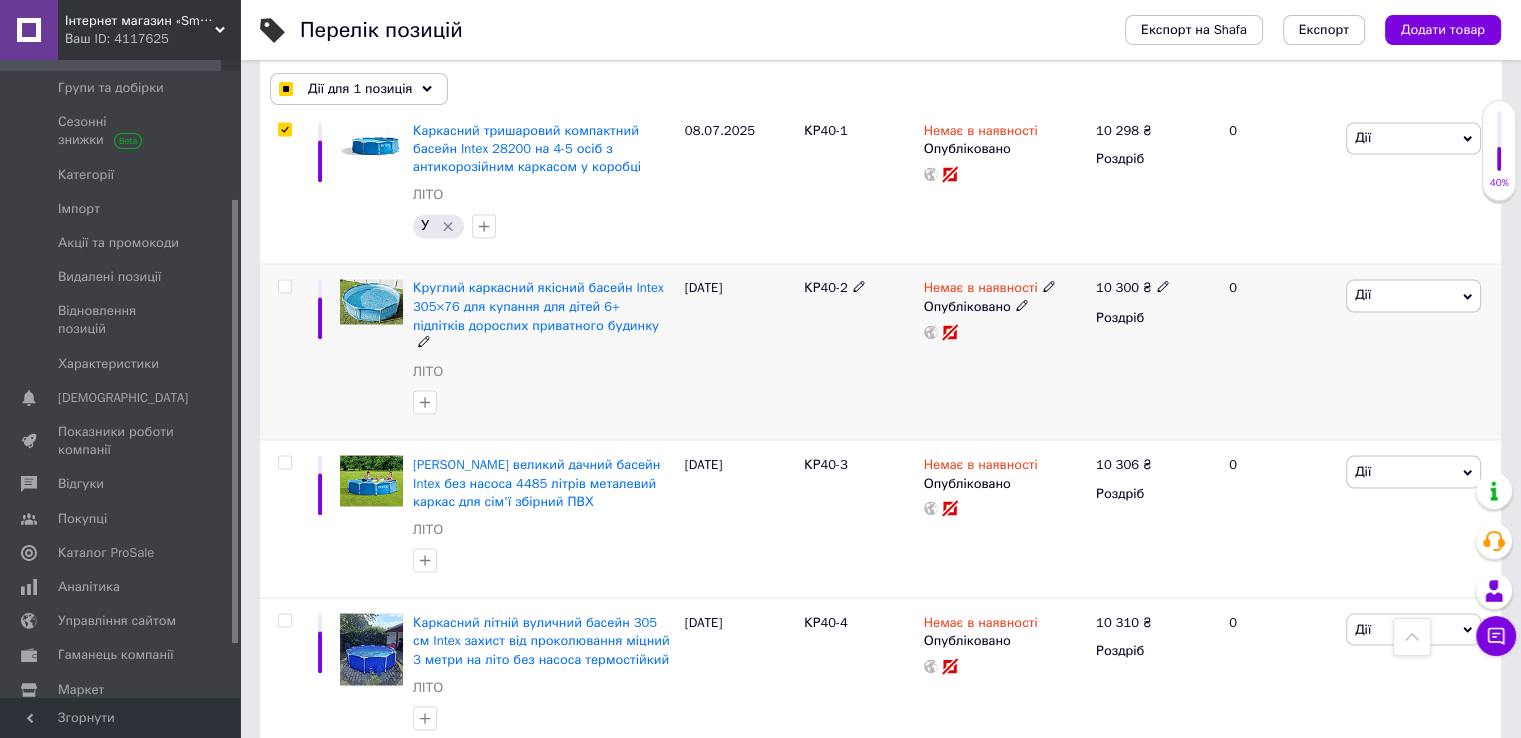 click at bounding box center (284, 286) 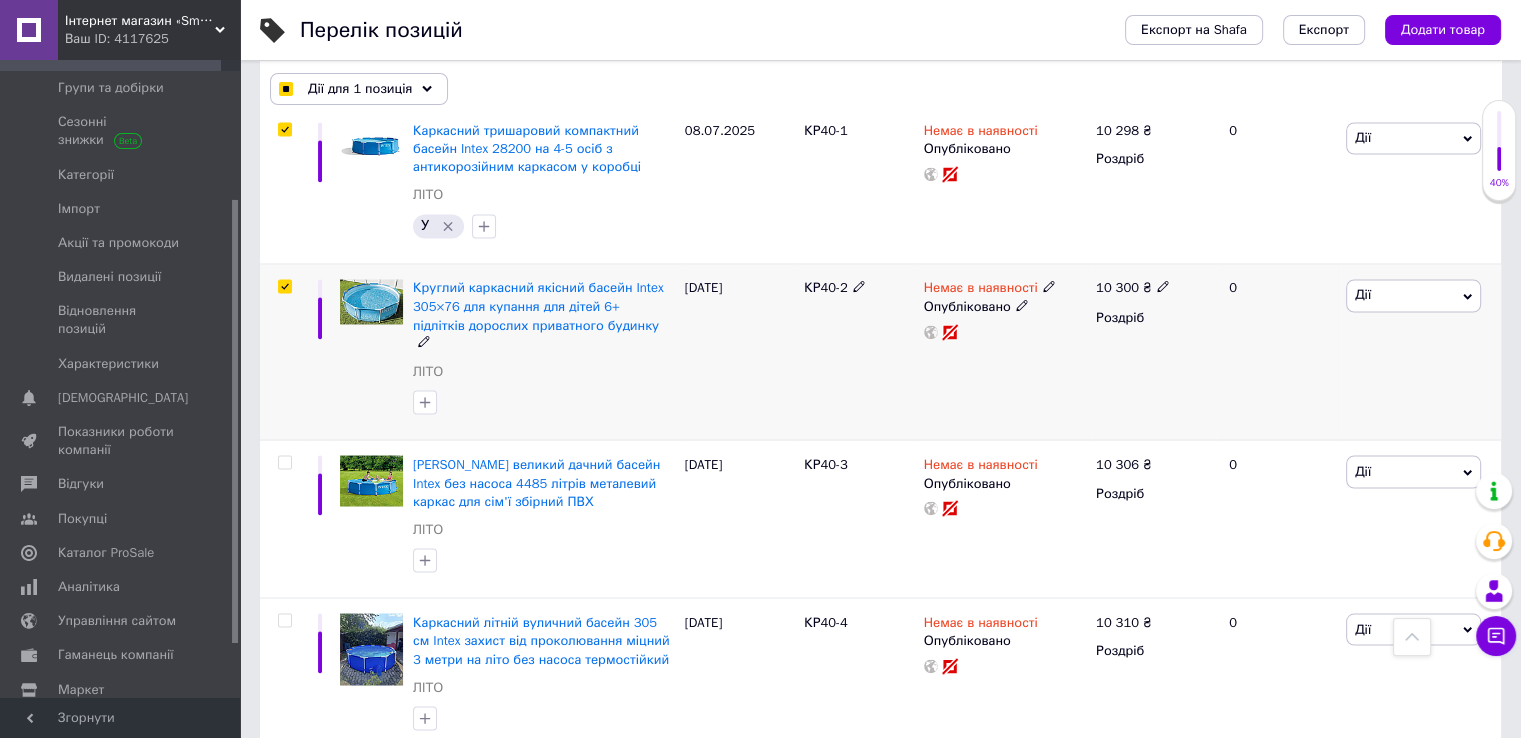 checkbox on "true" 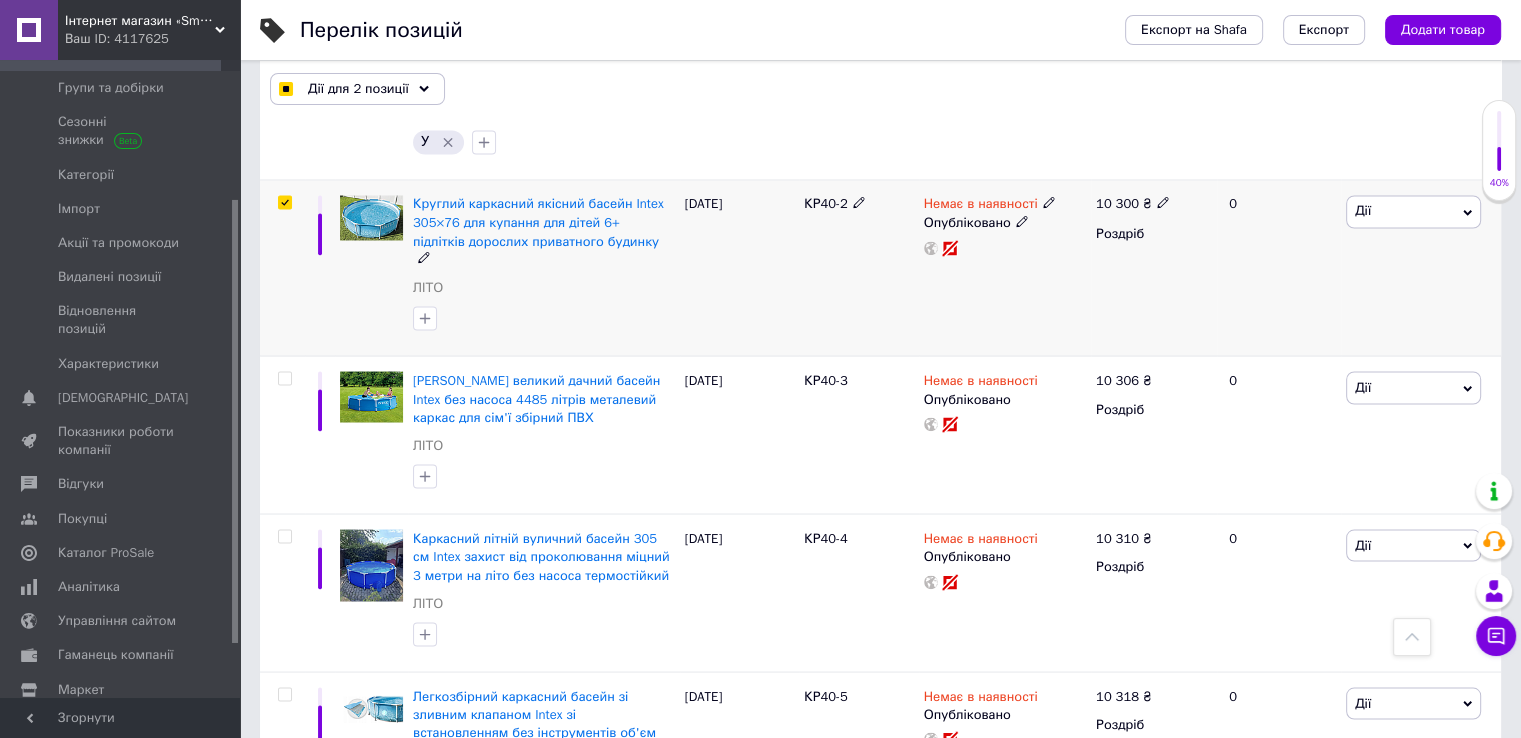 scroll, scrollTop: 3682, scrollLeft: 0, axis: vertical 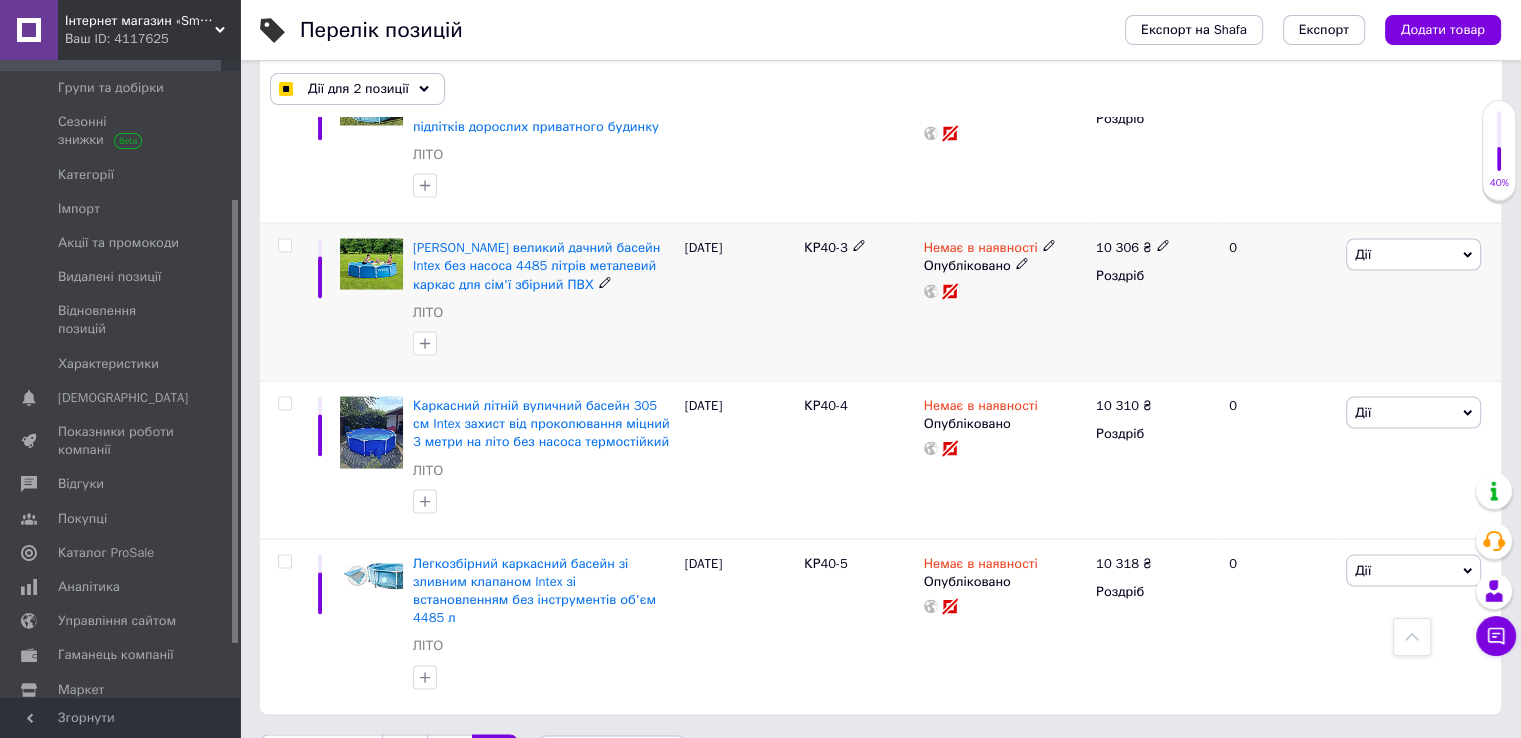 click at bounding box center (282, 302) 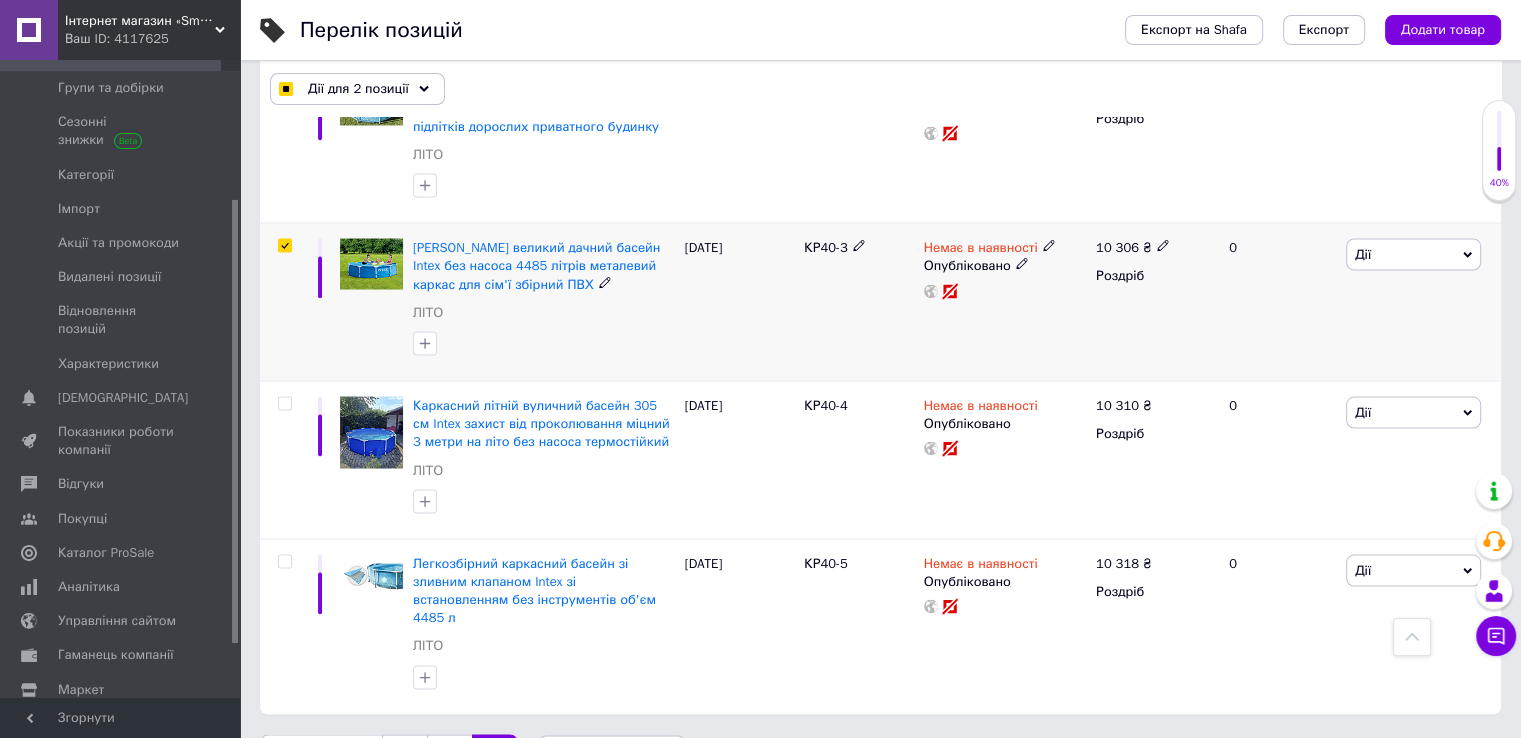 checkbox on "true" 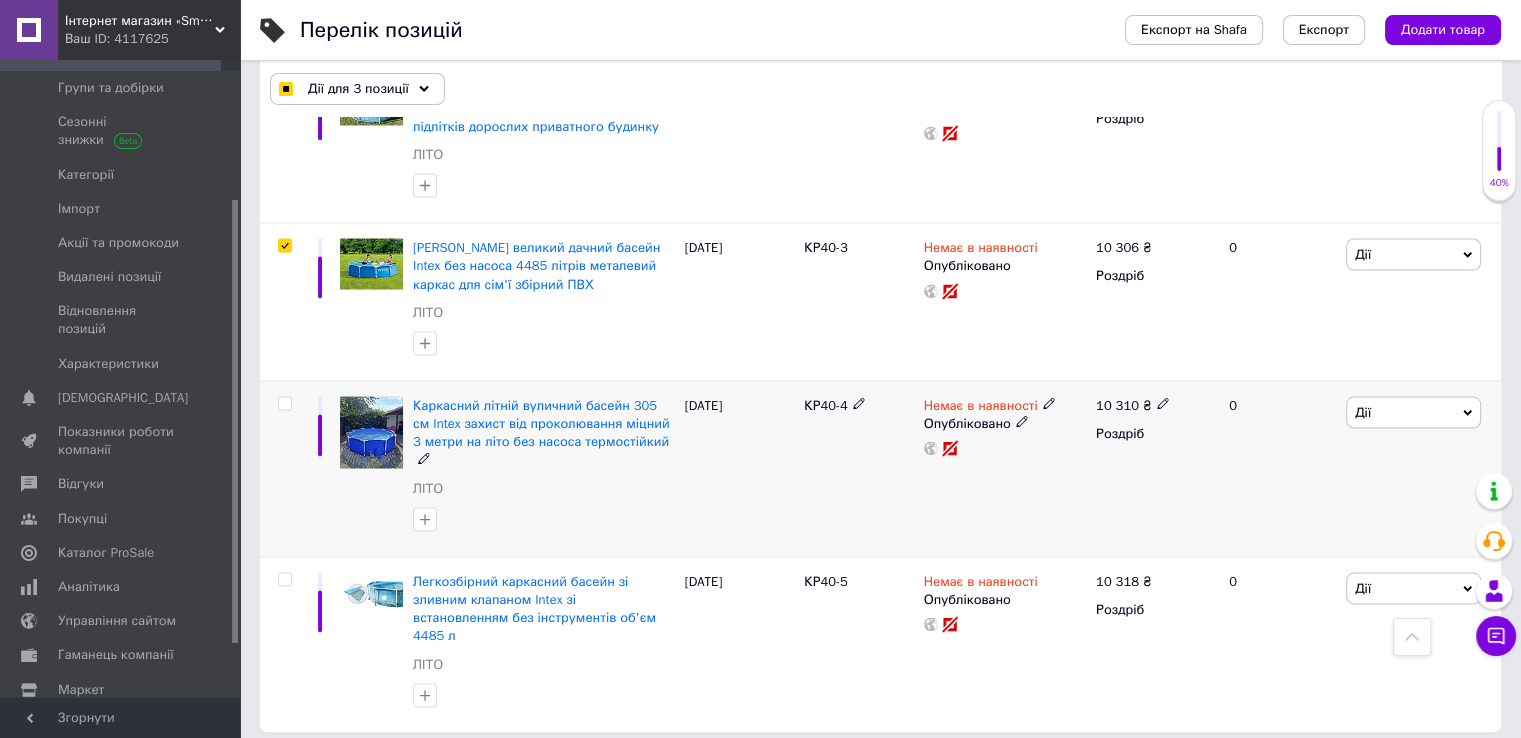 click at bounding box center (284, 403) 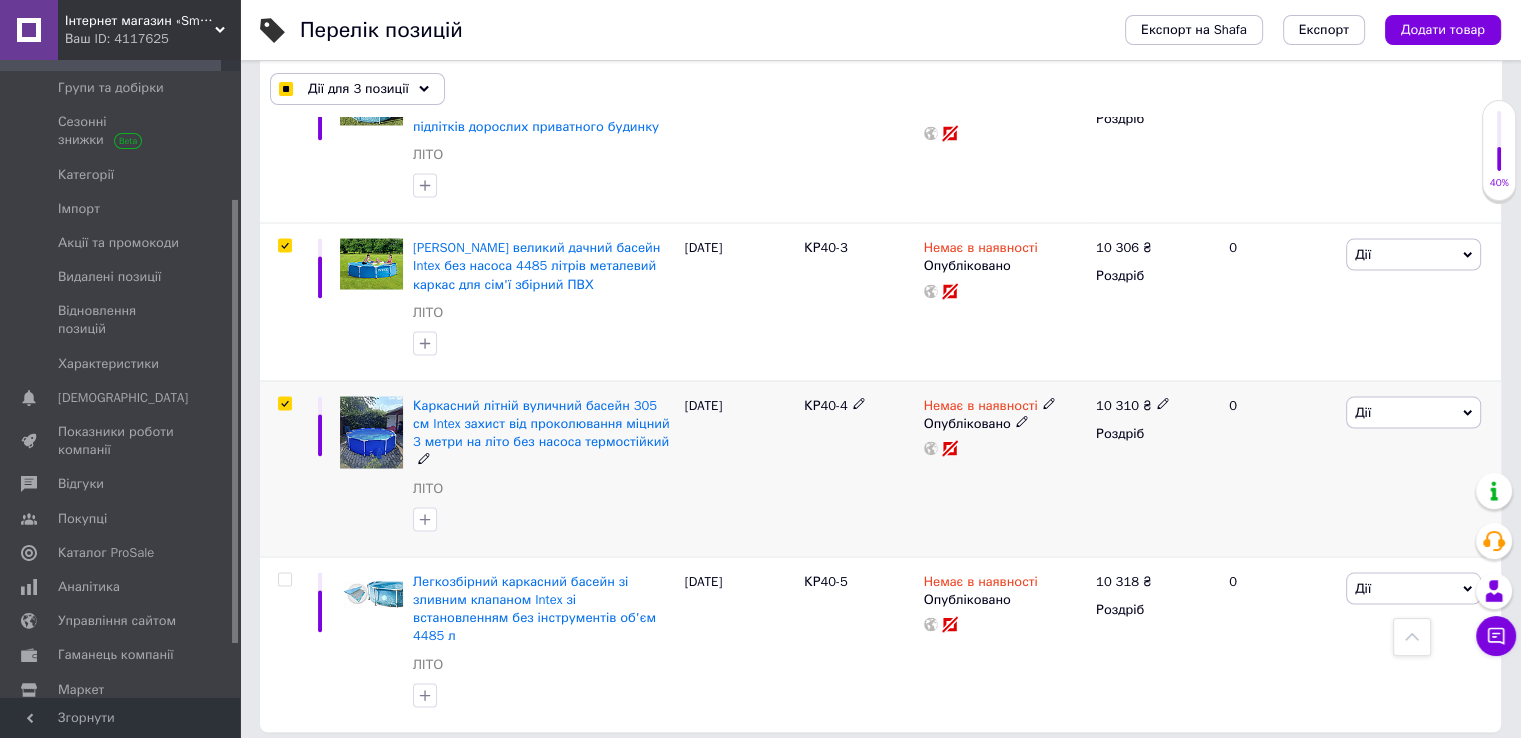 checkbox on "true" 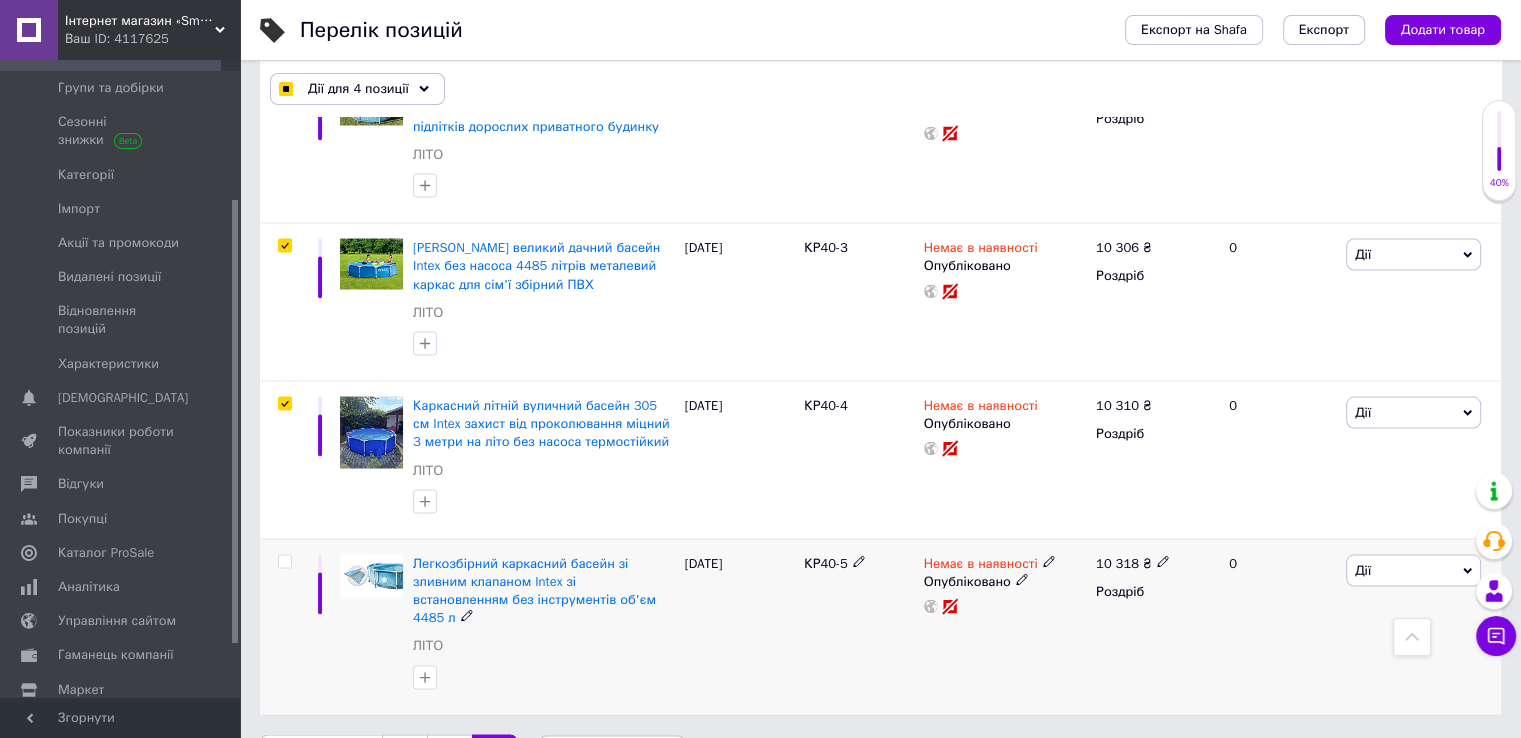 click at bounding box center (284, 561) 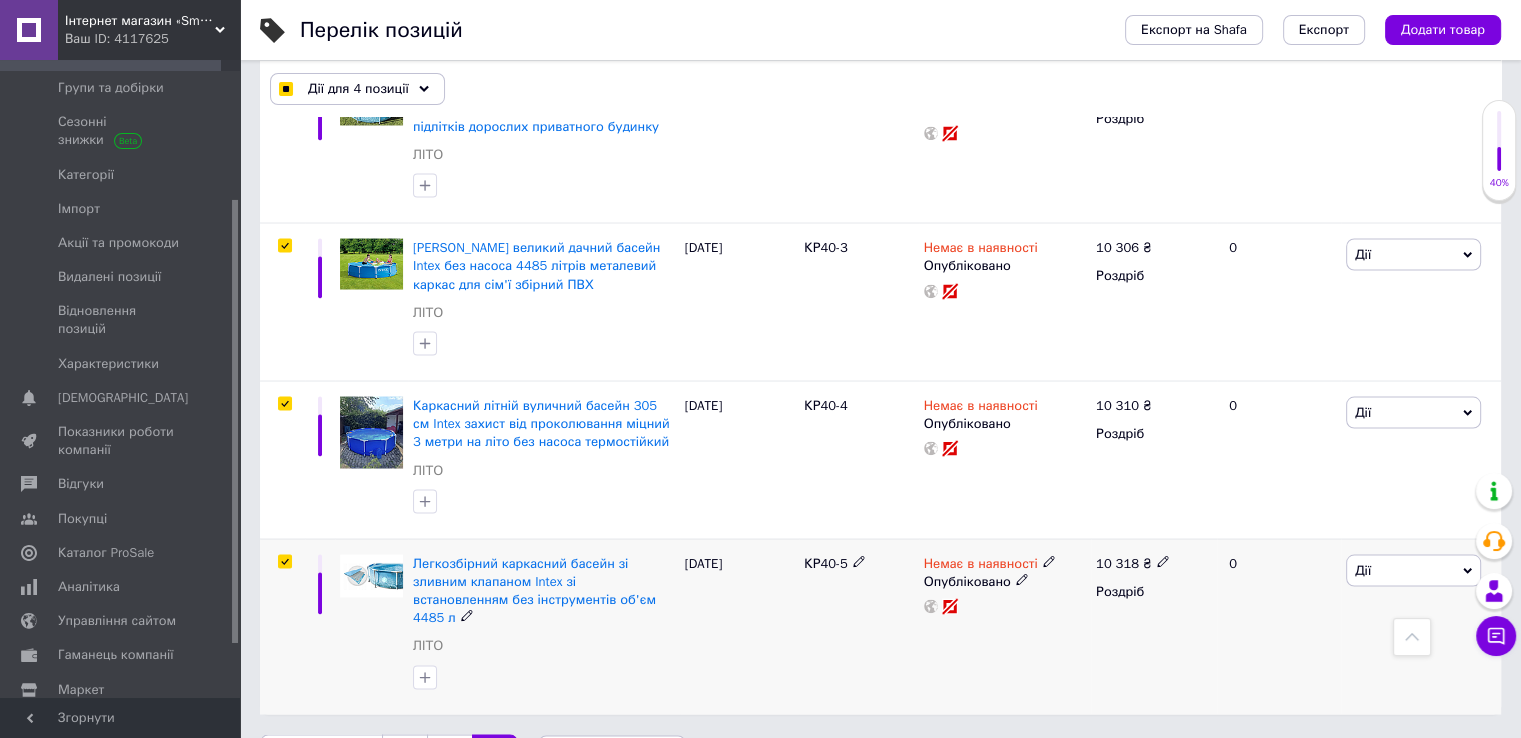 checkbox on "true" 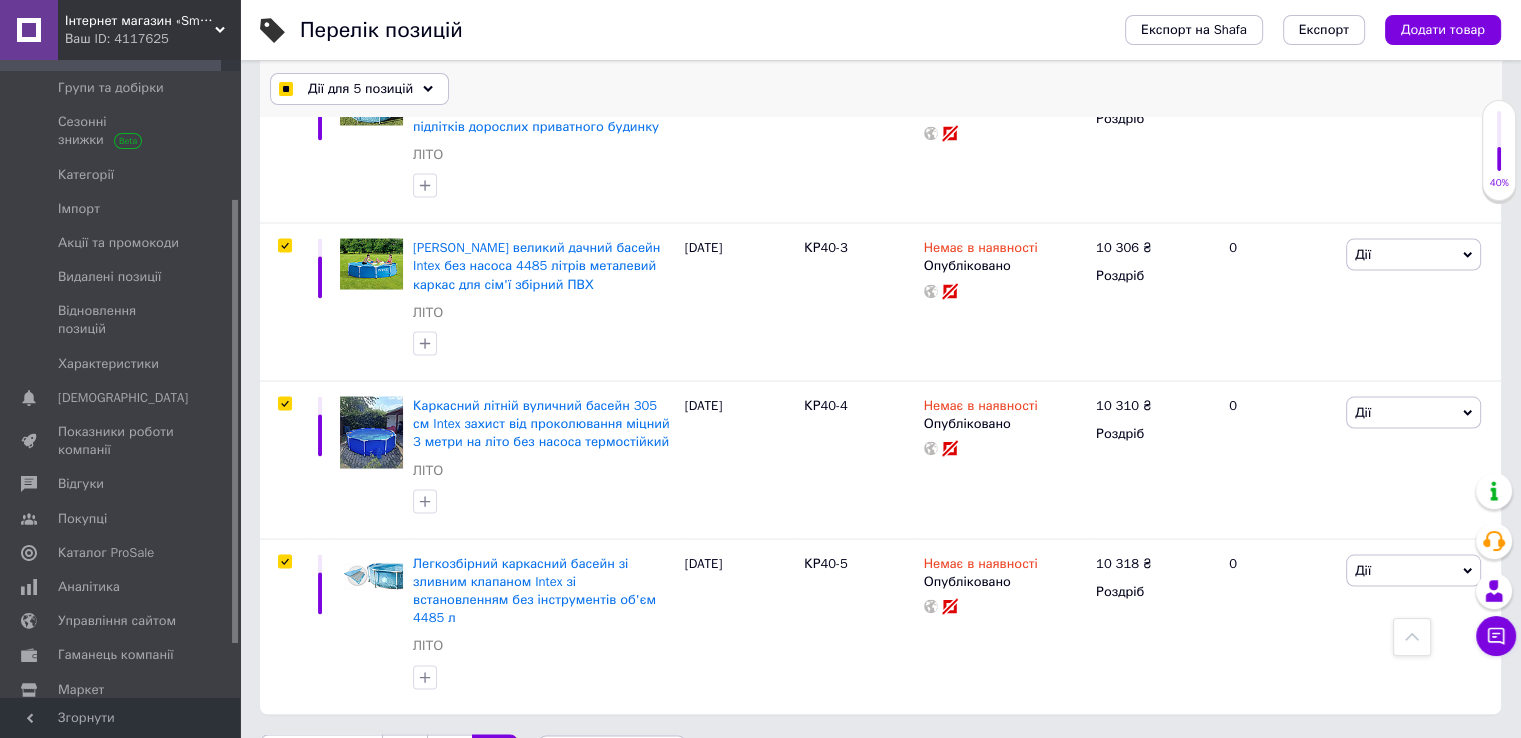 click on "Дії для 5 позицій" at bounding box center (360, 89) 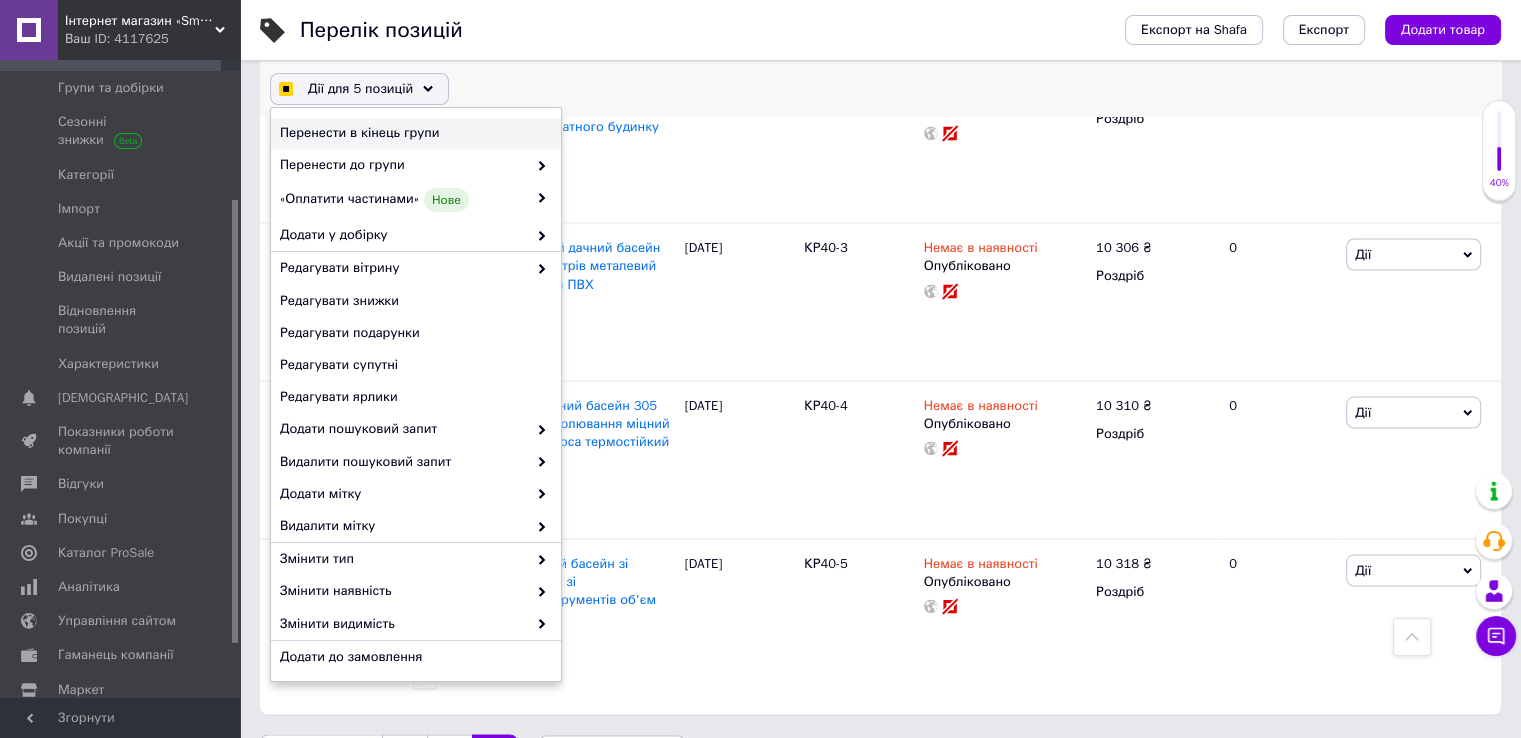 scroll, scrollTop: 100, scrollLeft: 0, axis: vertical 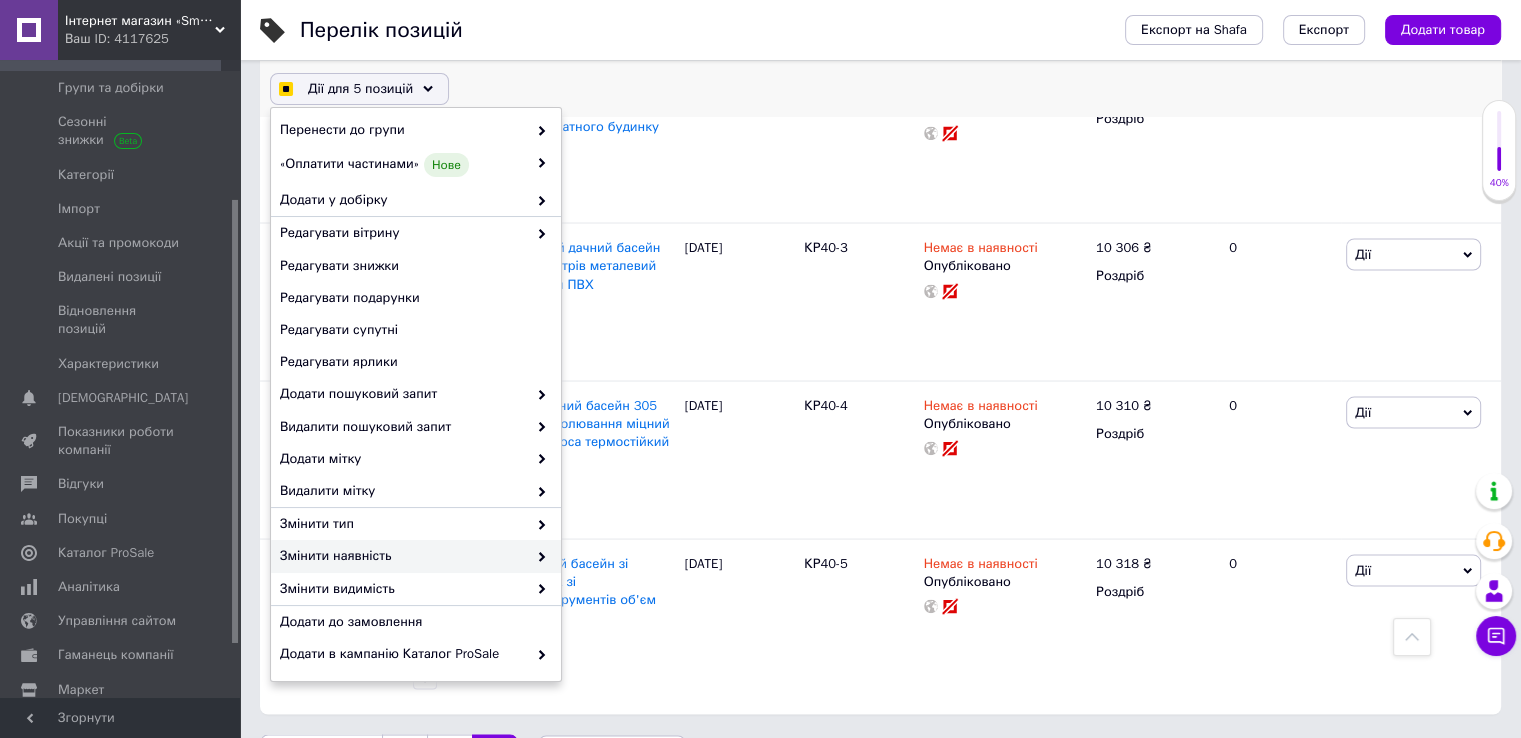 checkbox on "true" 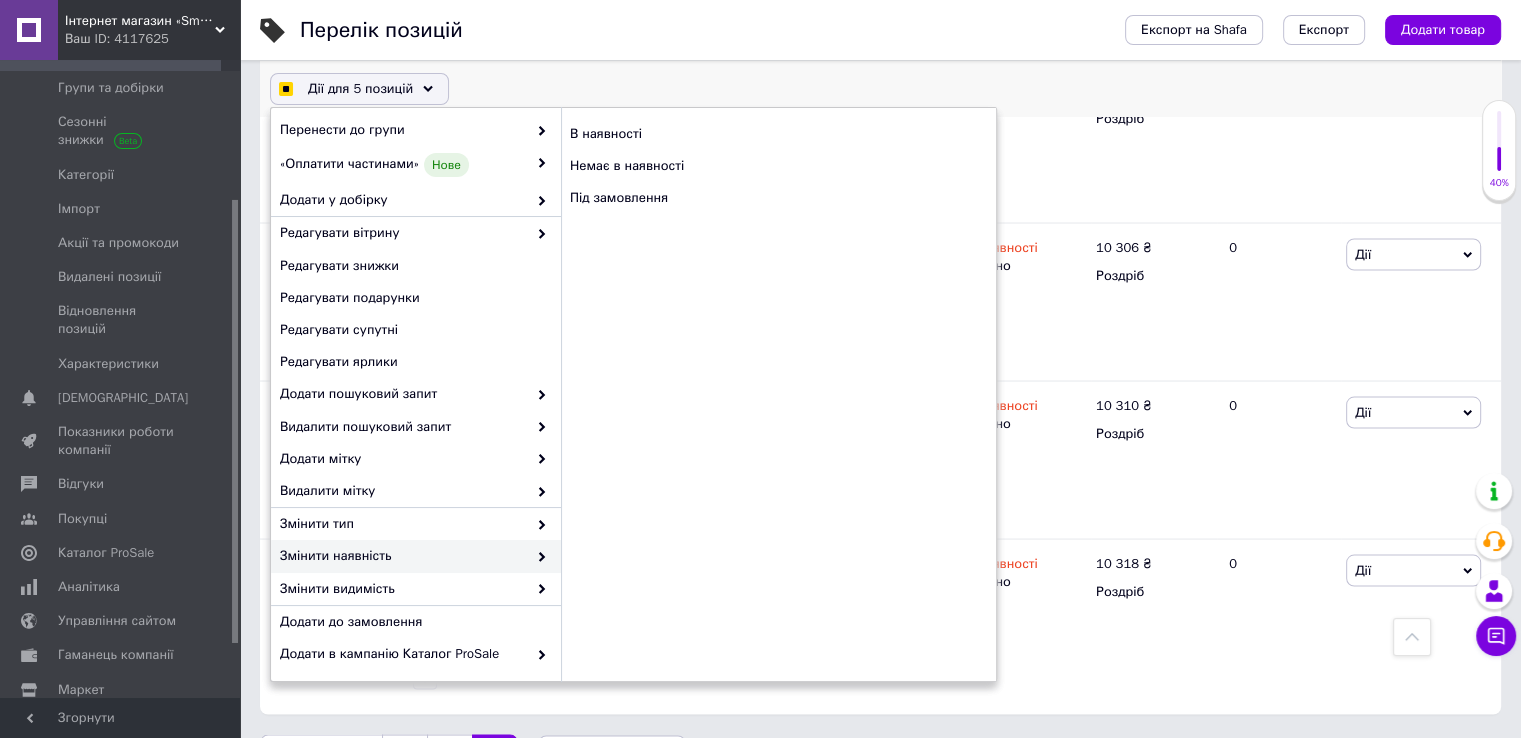 click on "В наявності Немає в наявності Під замовлення" at bounding box center [778, 166] 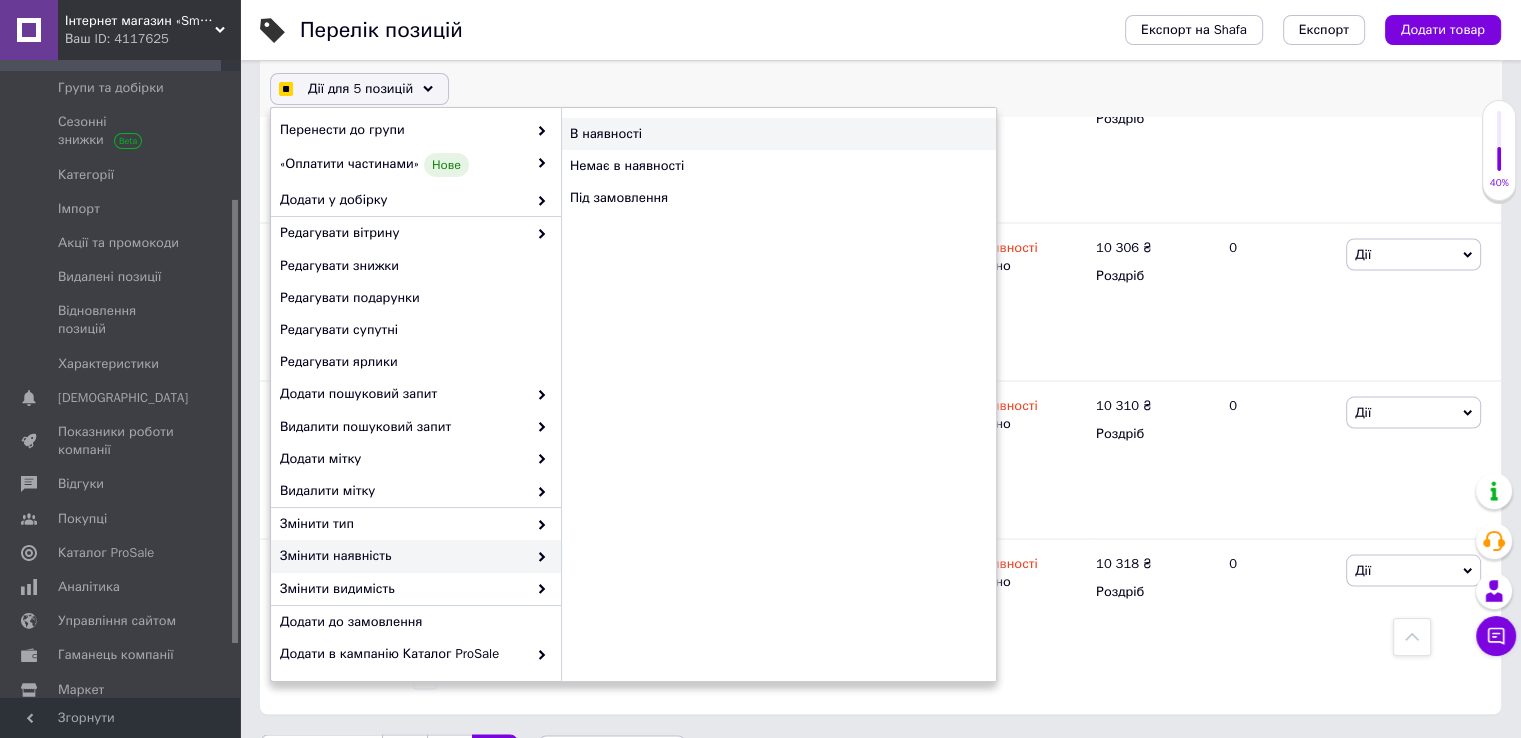 checkbox on "true" 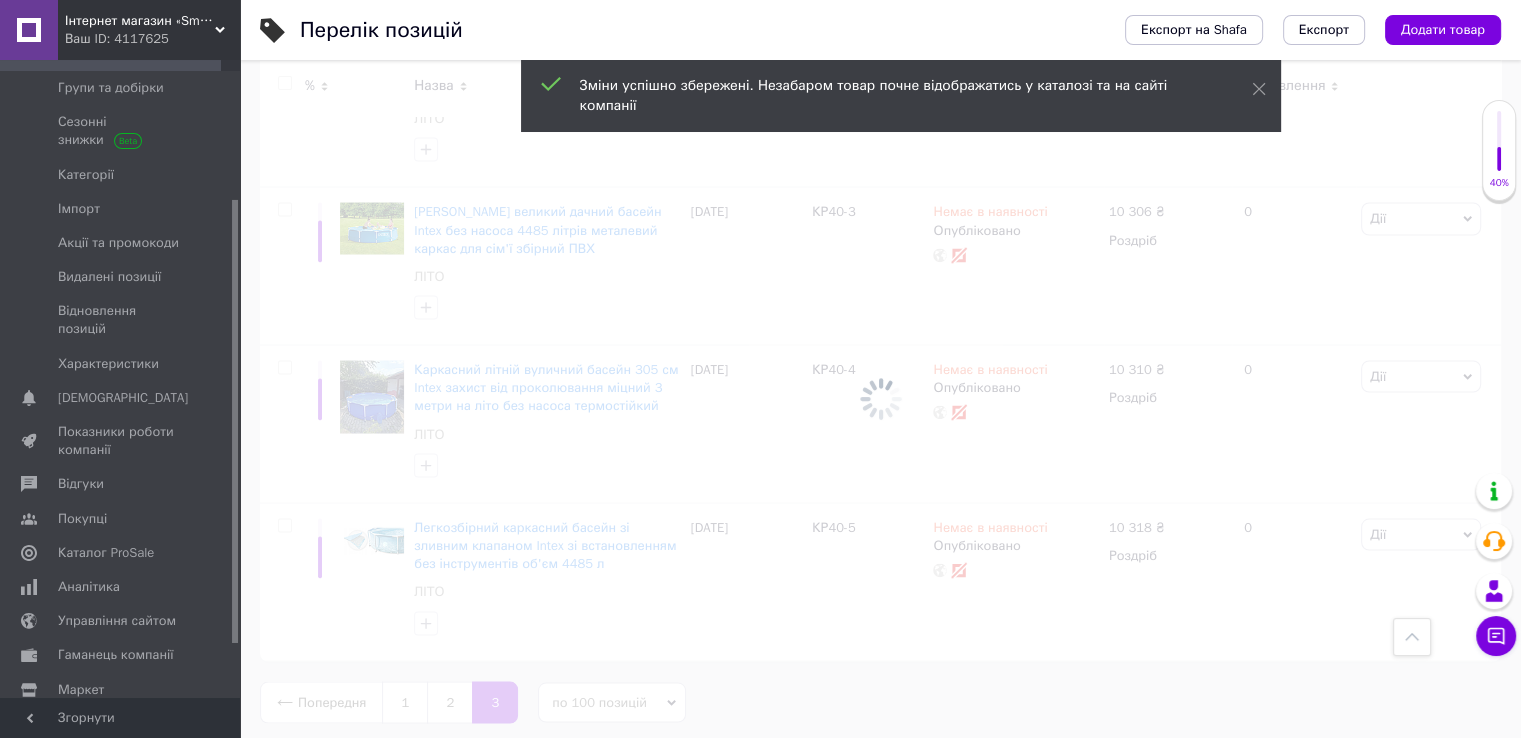scroll, scrollTop: 3683, scrollLeft: 0, axis: vertical 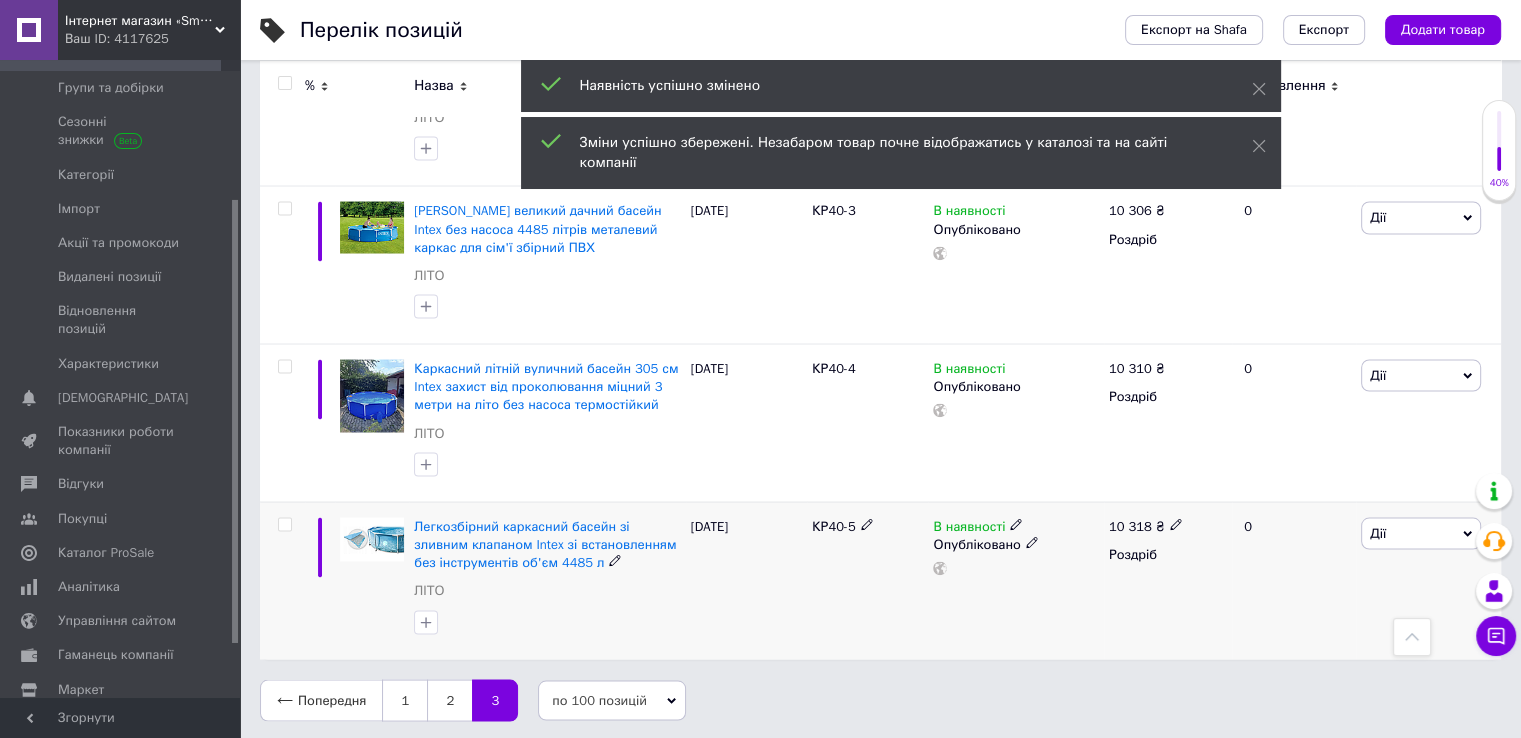 click at bounding box center (284, 524) 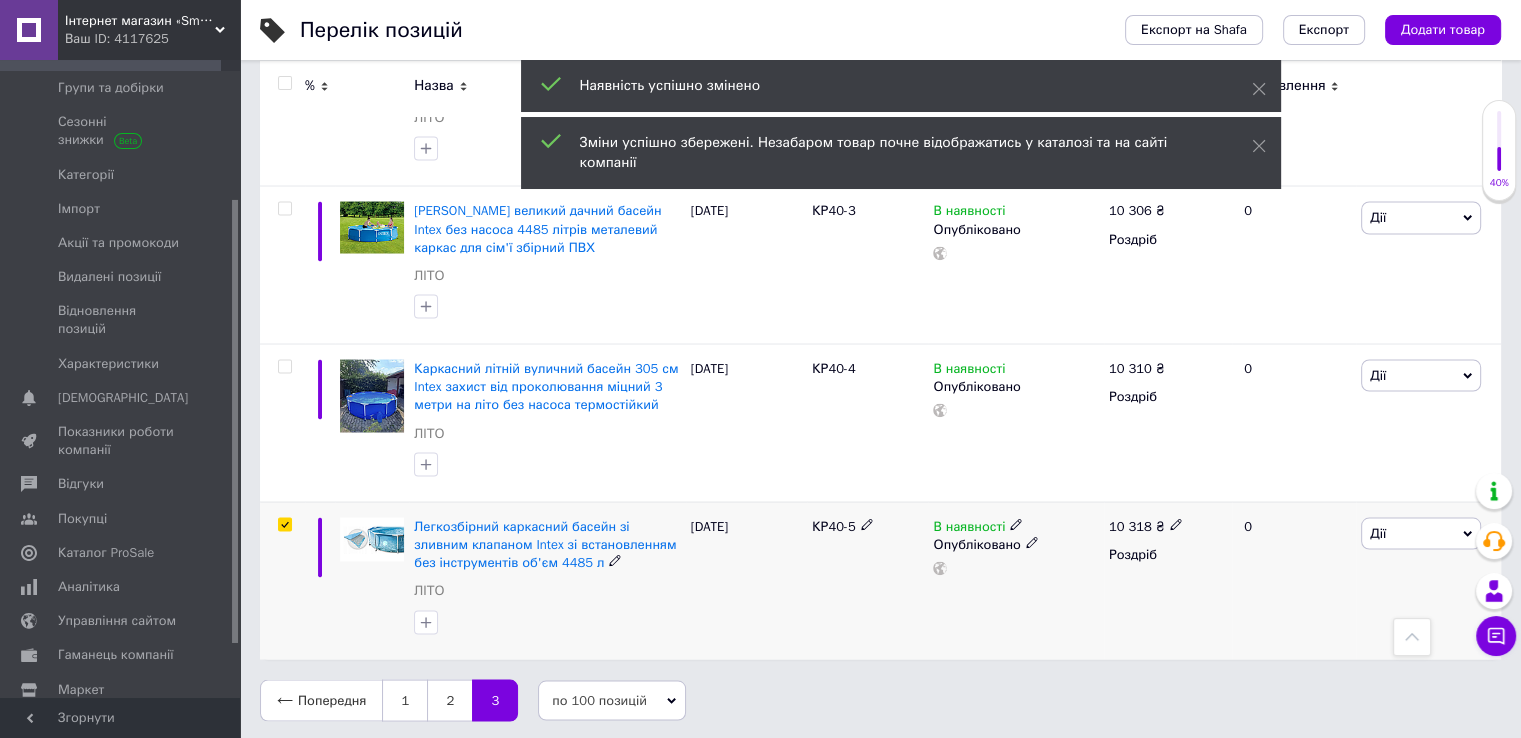 checkbox on "true" 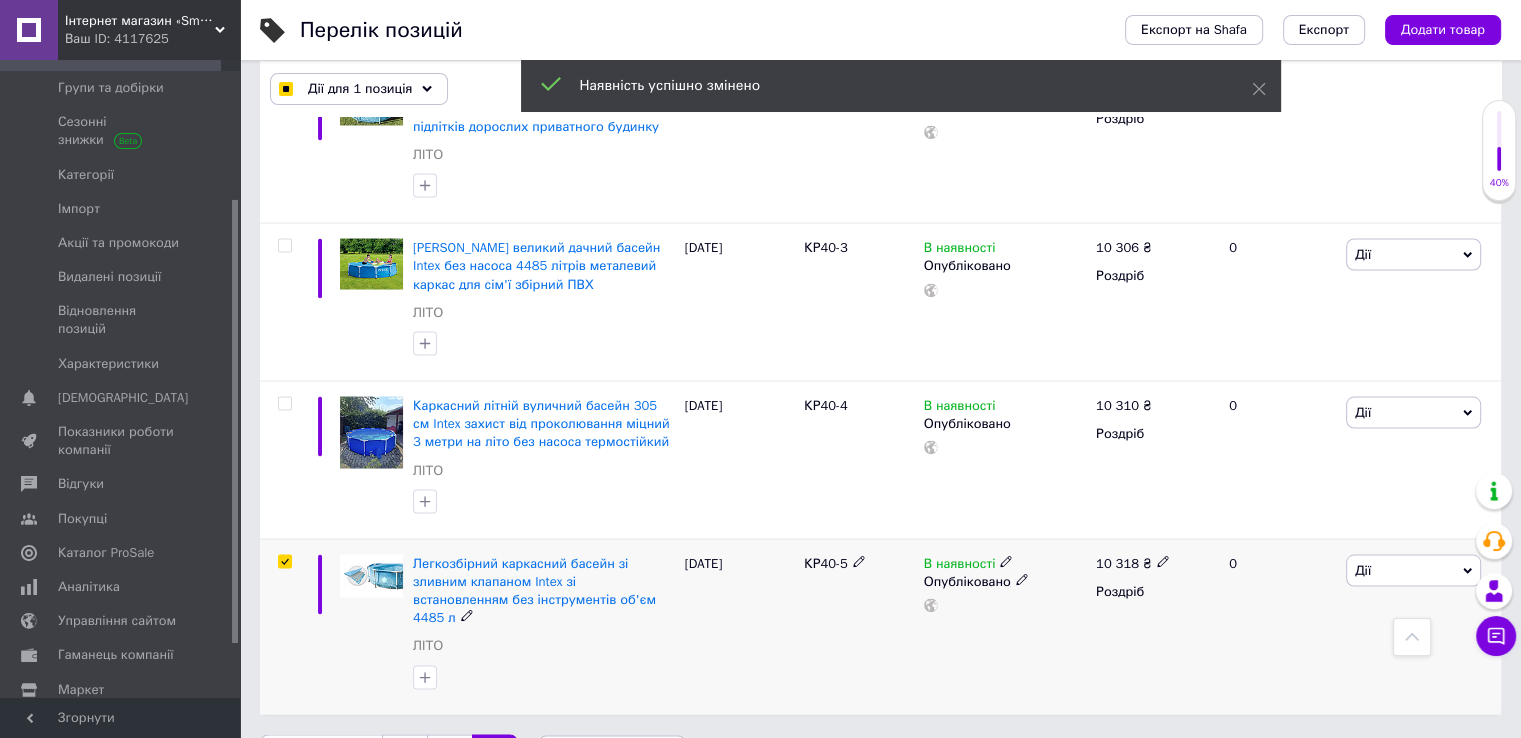 scroll, scrollTop: 3582, scrollLeft: 0, axis: vertical 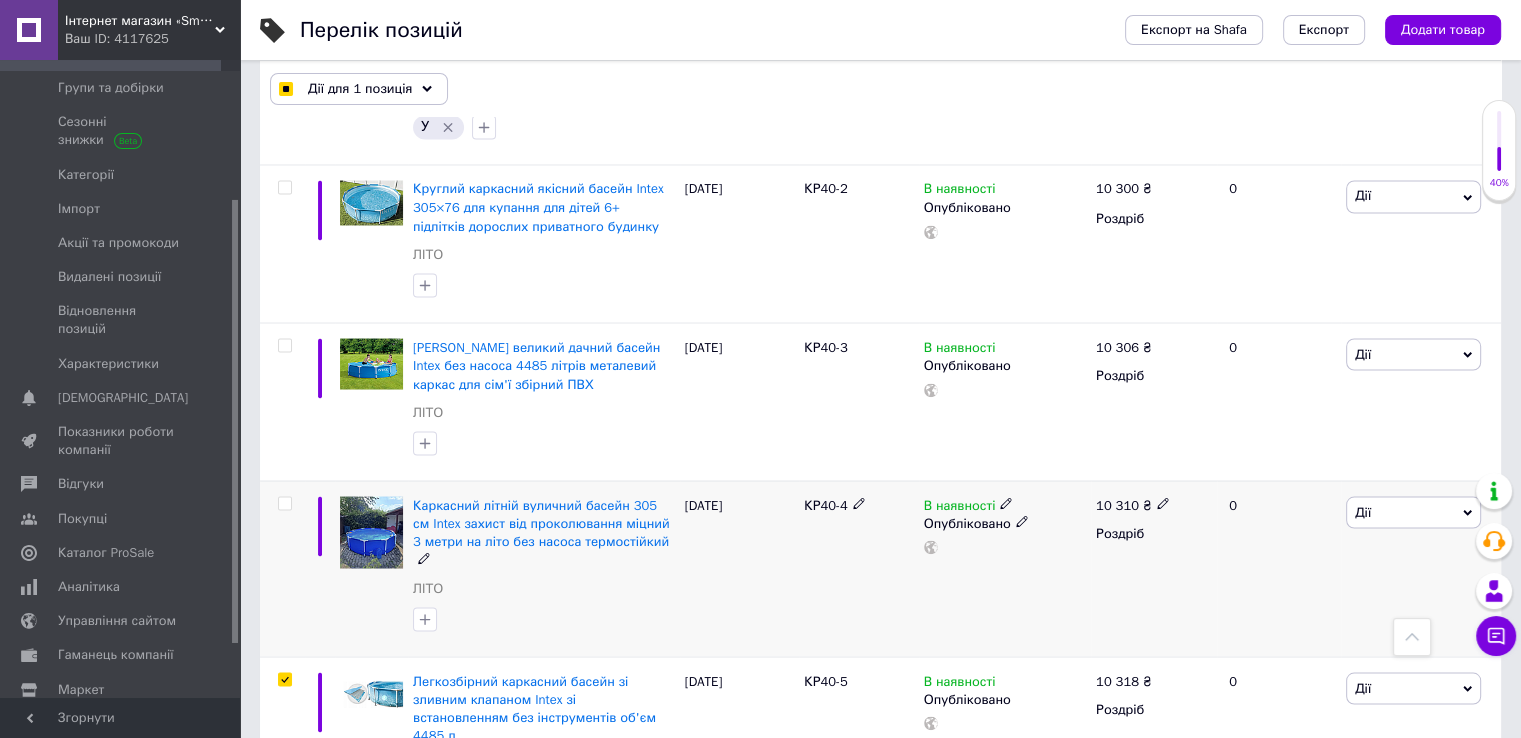 click at bounding box center [284, 503] 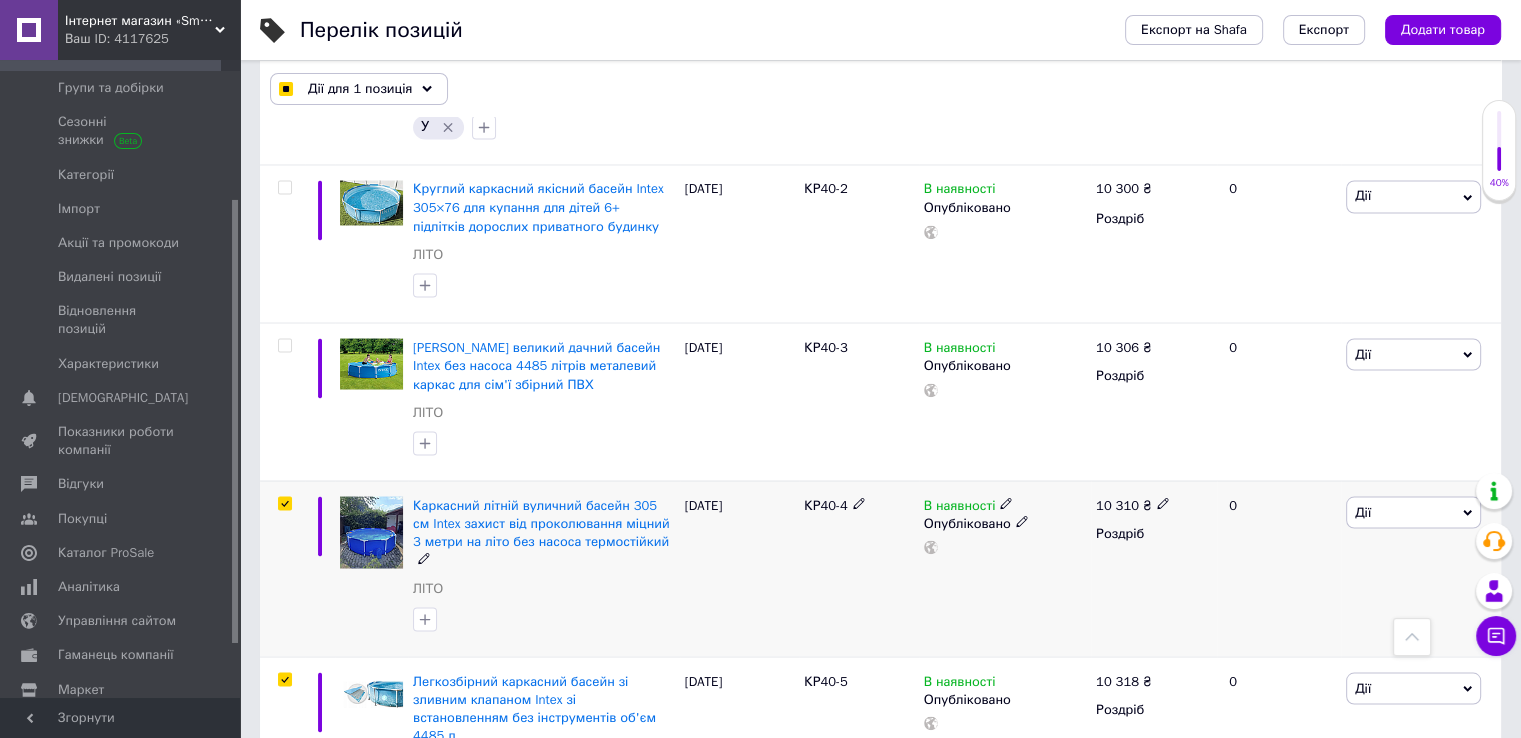 checkbox on "true" 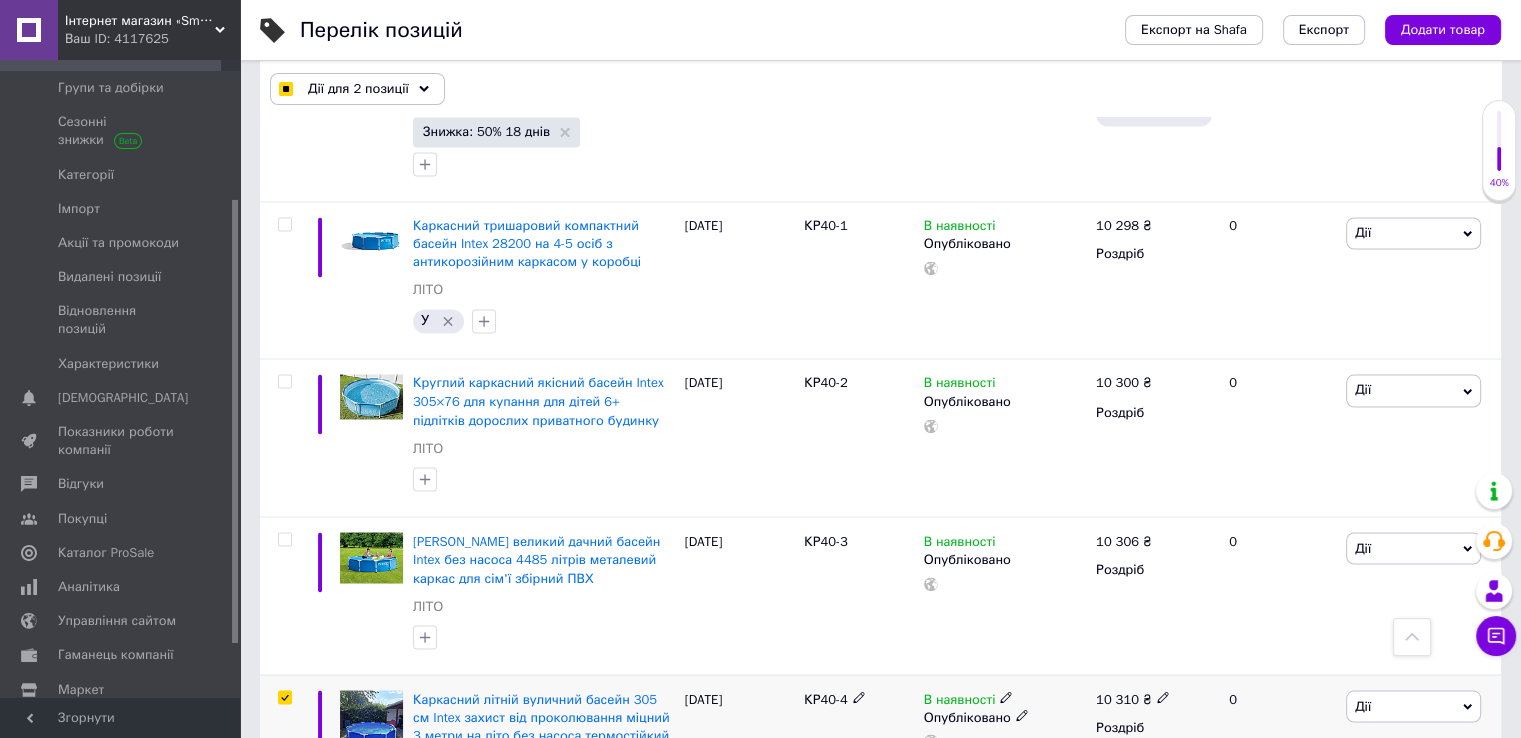 scroll, scrollTop: 3382, scrollLeft: 0, axis: vertical 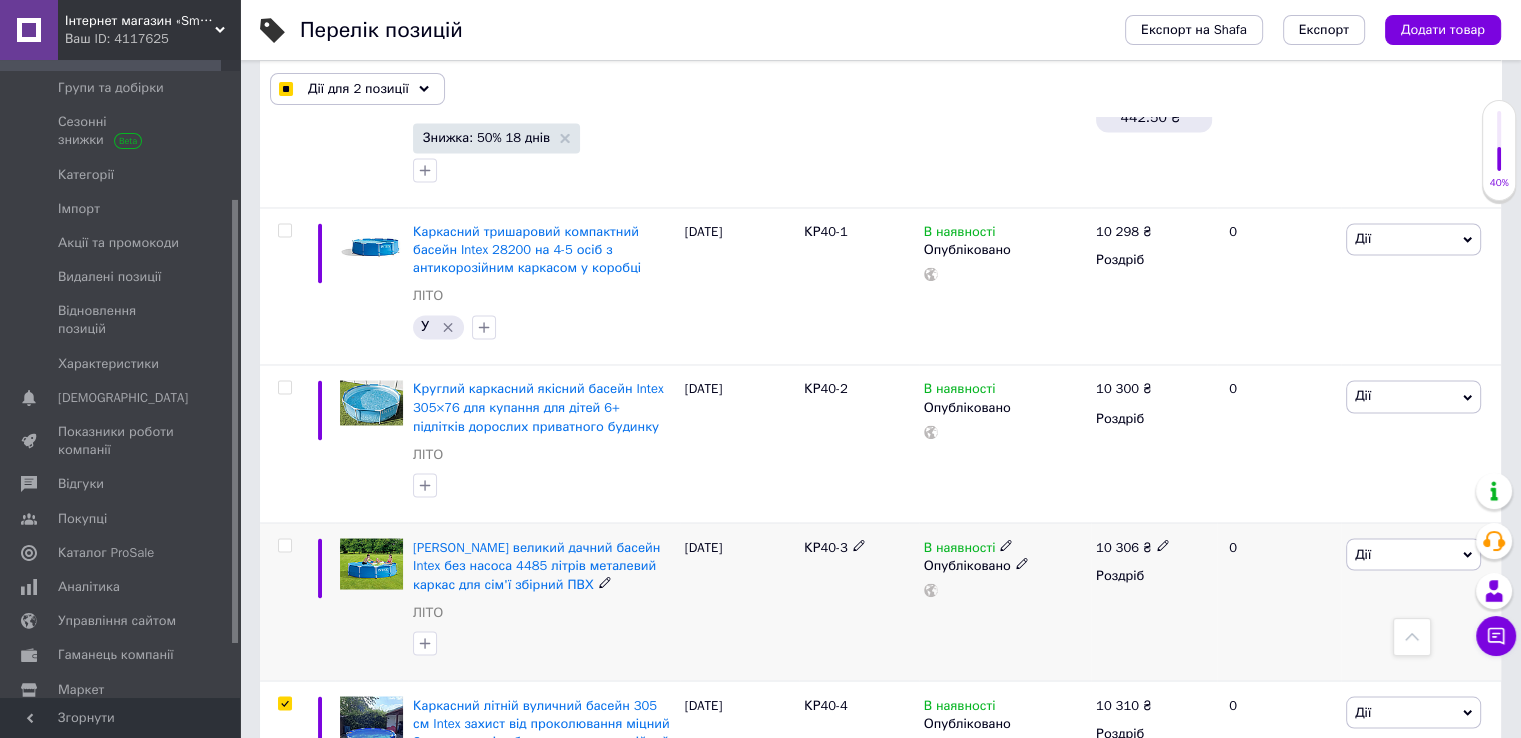 click at bounding box center (284, 545) 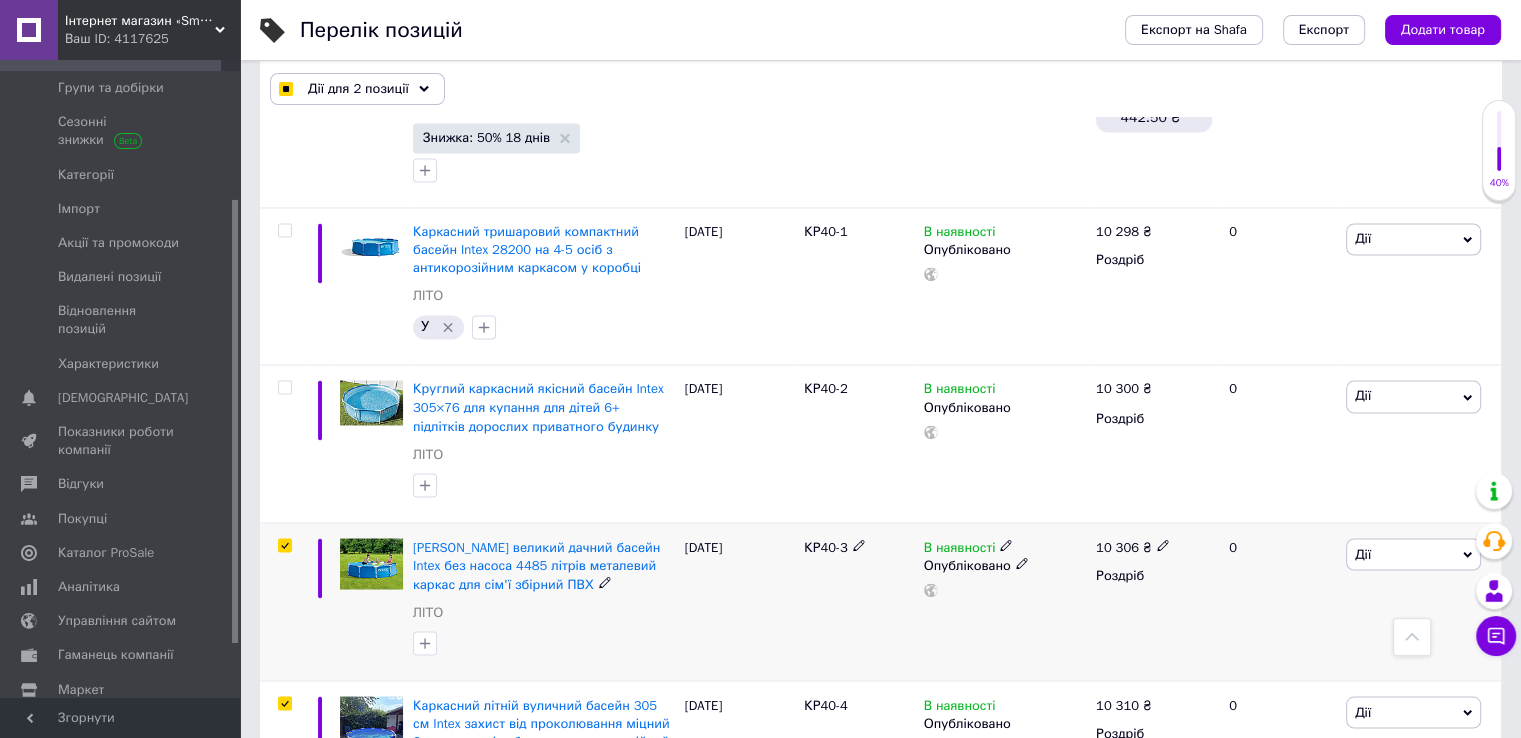 checkbox on "true" 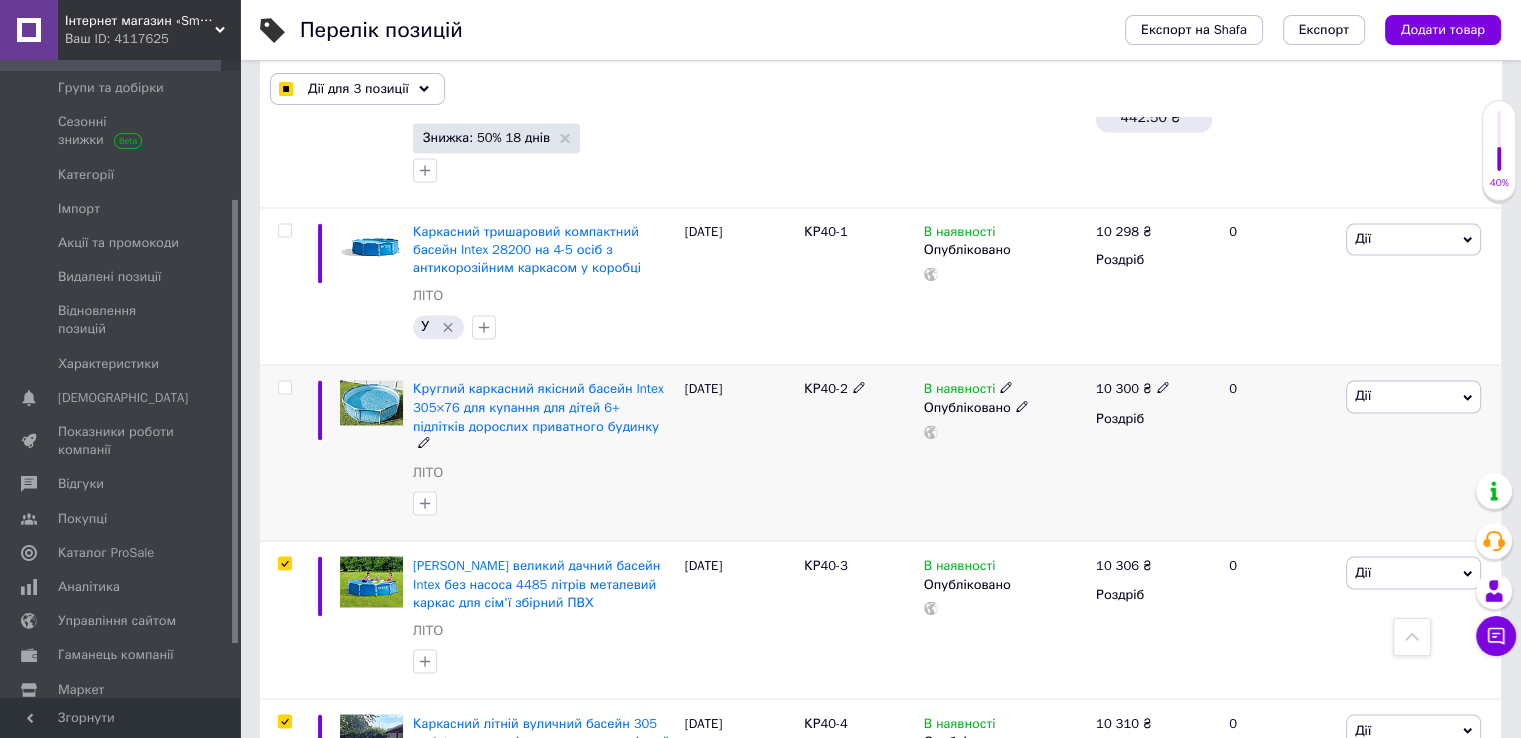 click at bounding box center (284, 387) 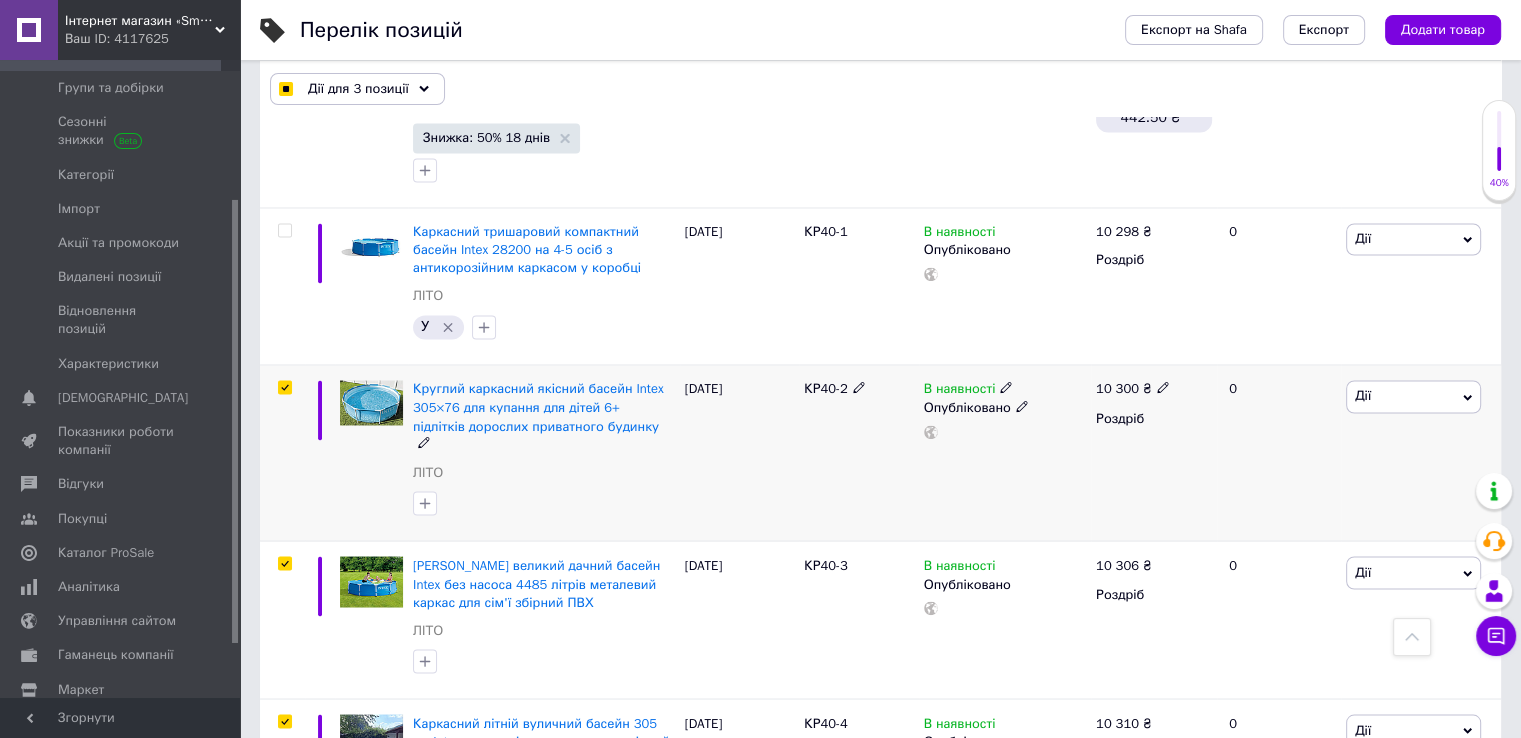 checkbox on "true" 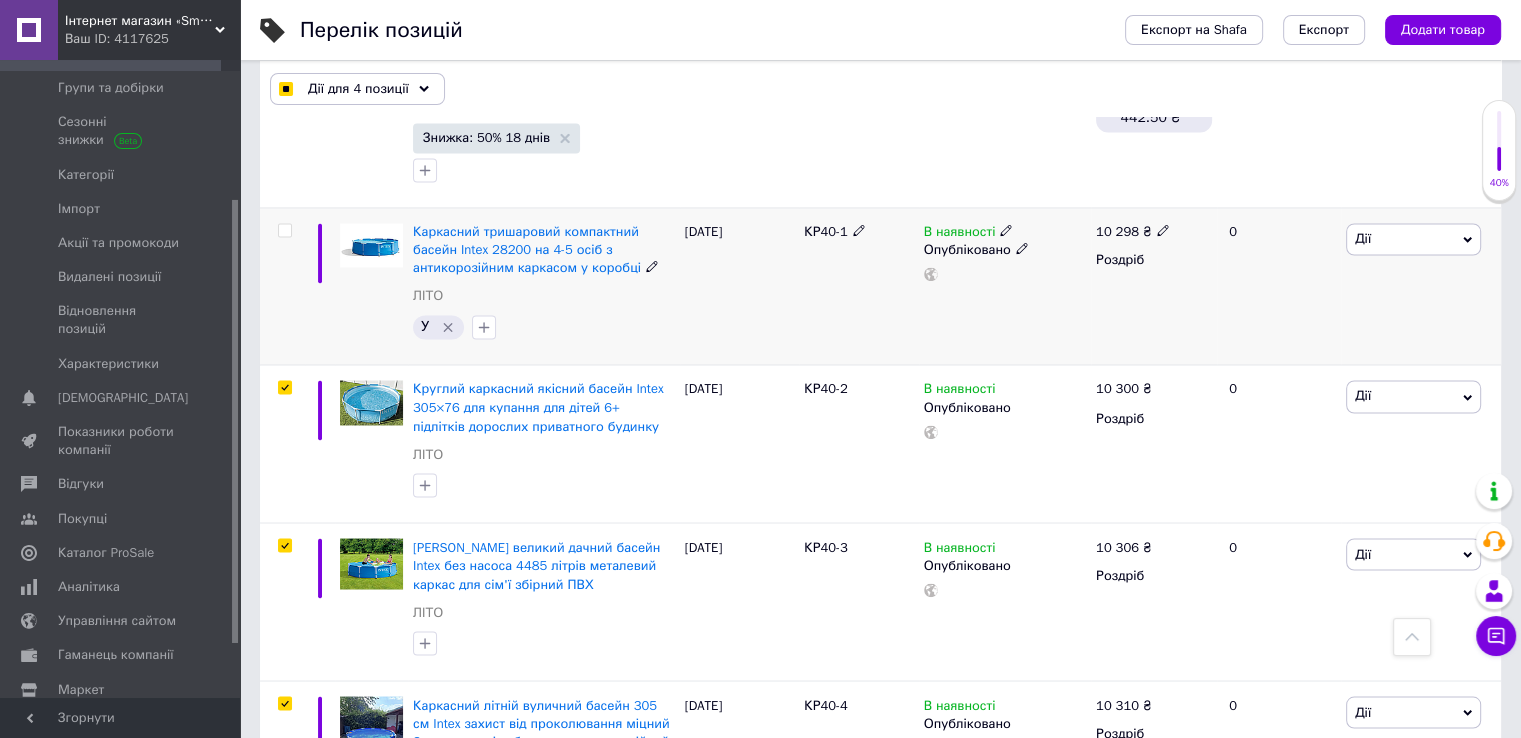 click at bounding box center (284, 230) 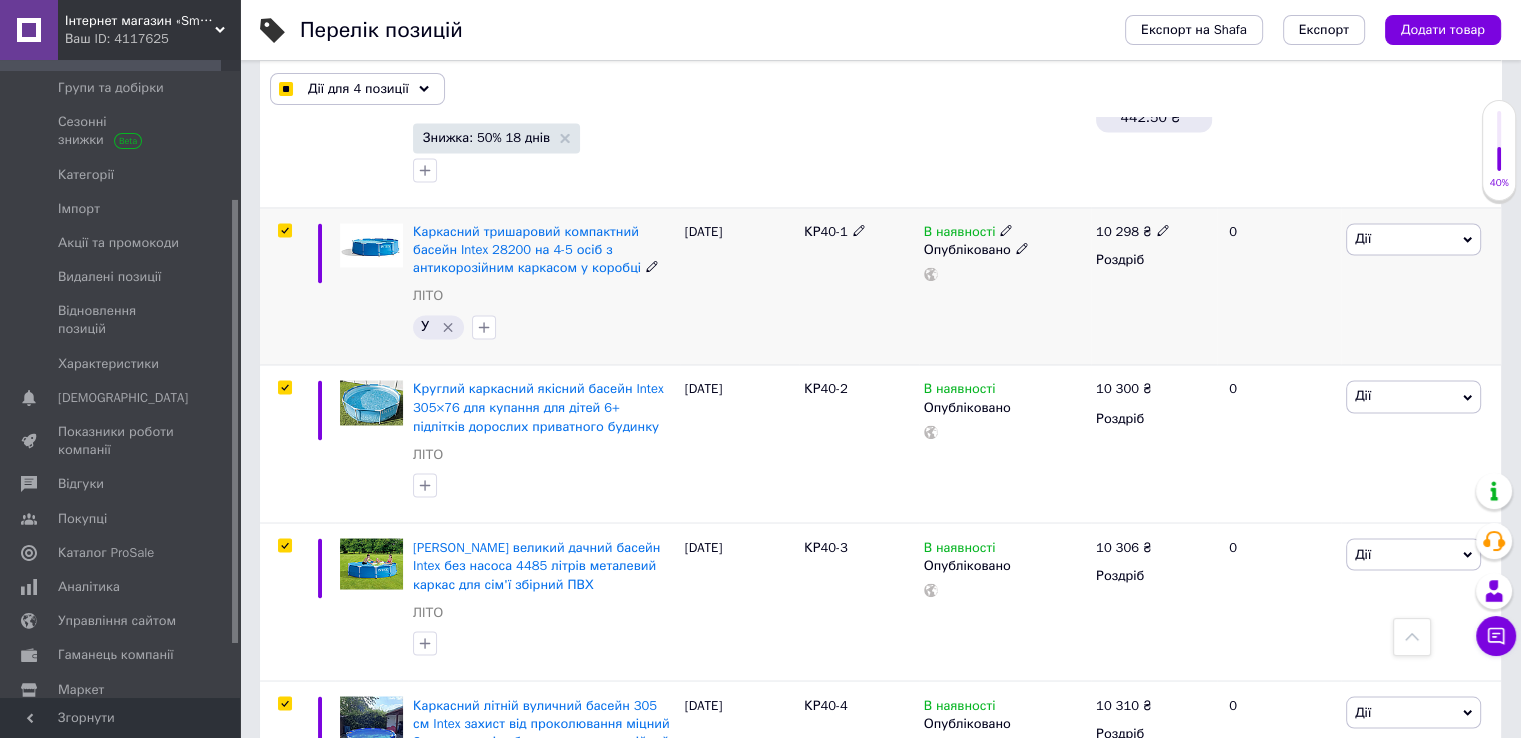 checkbox on "true" 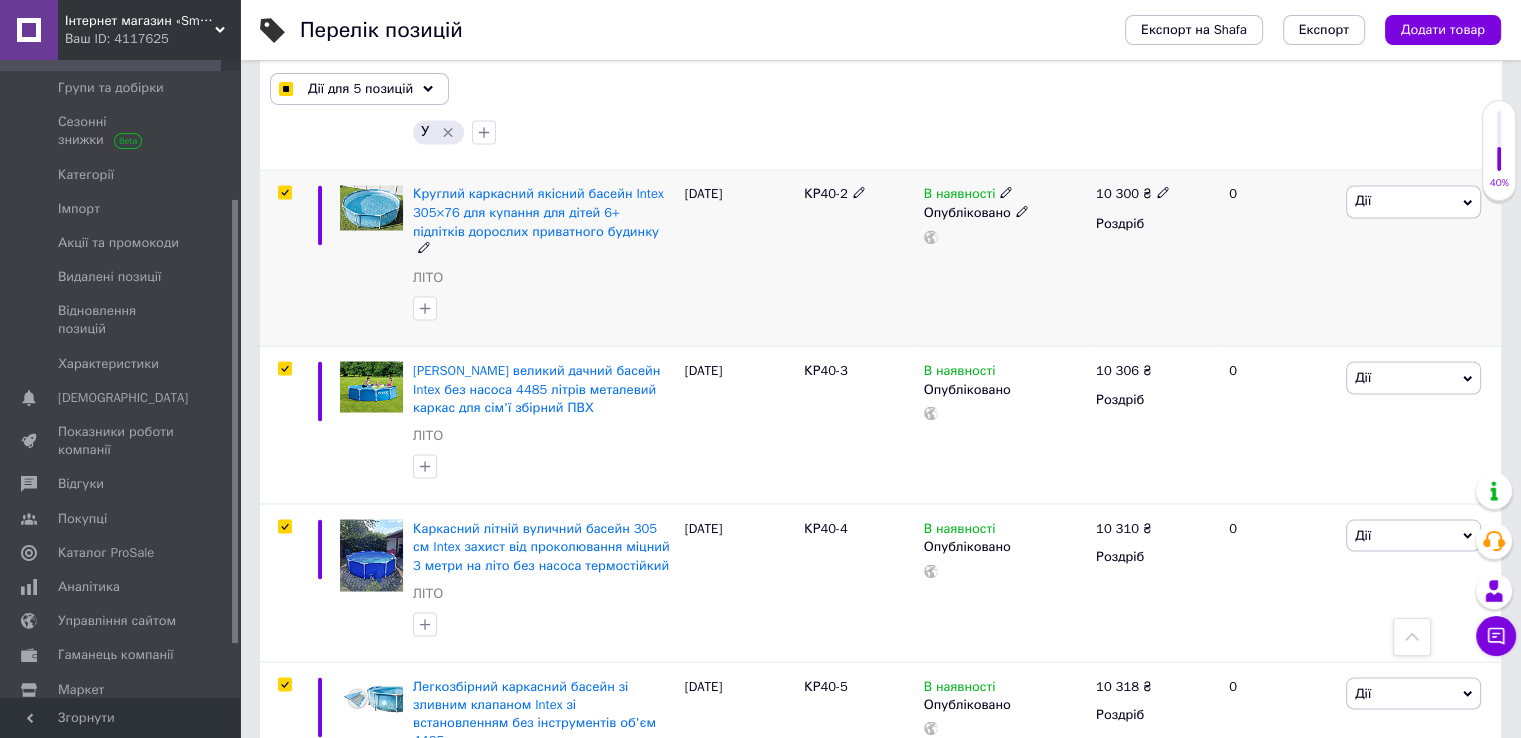scroll, scrollTop: 3682, scrollLeft: 0, axis: vertical 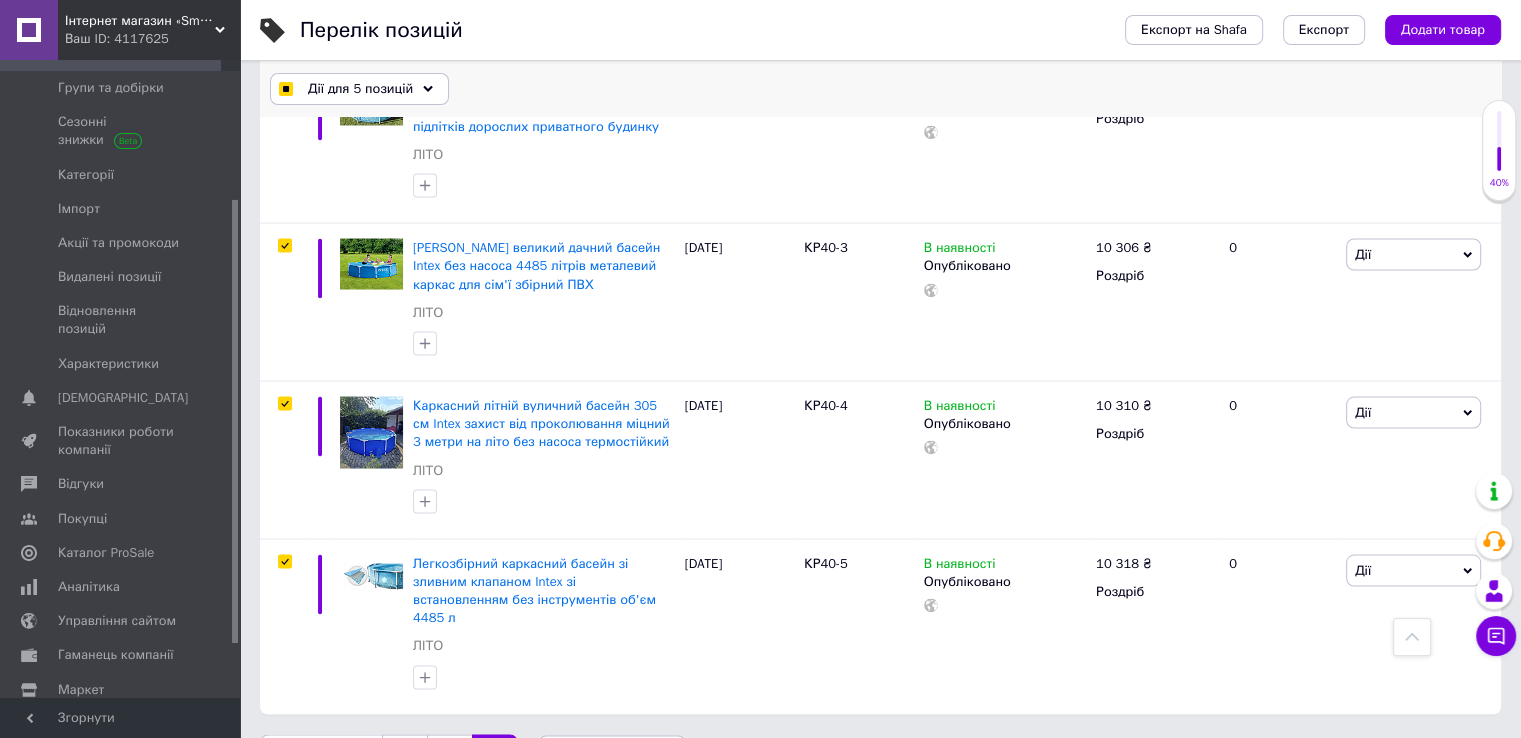 click on "Дії для 5 позицій" at bounding box center (360, 89) 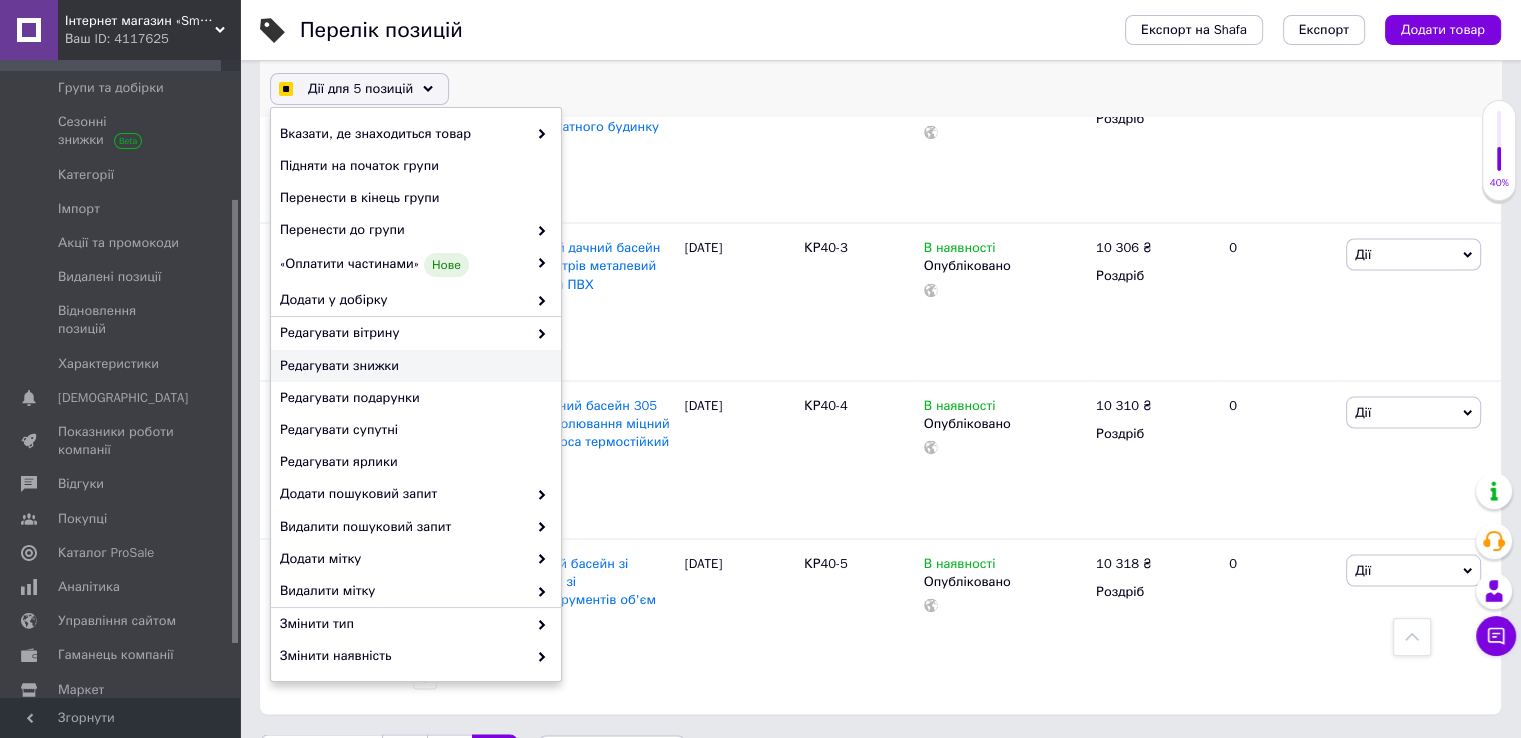 click on "Редагувати знижки" at bounding box center (413, 366) 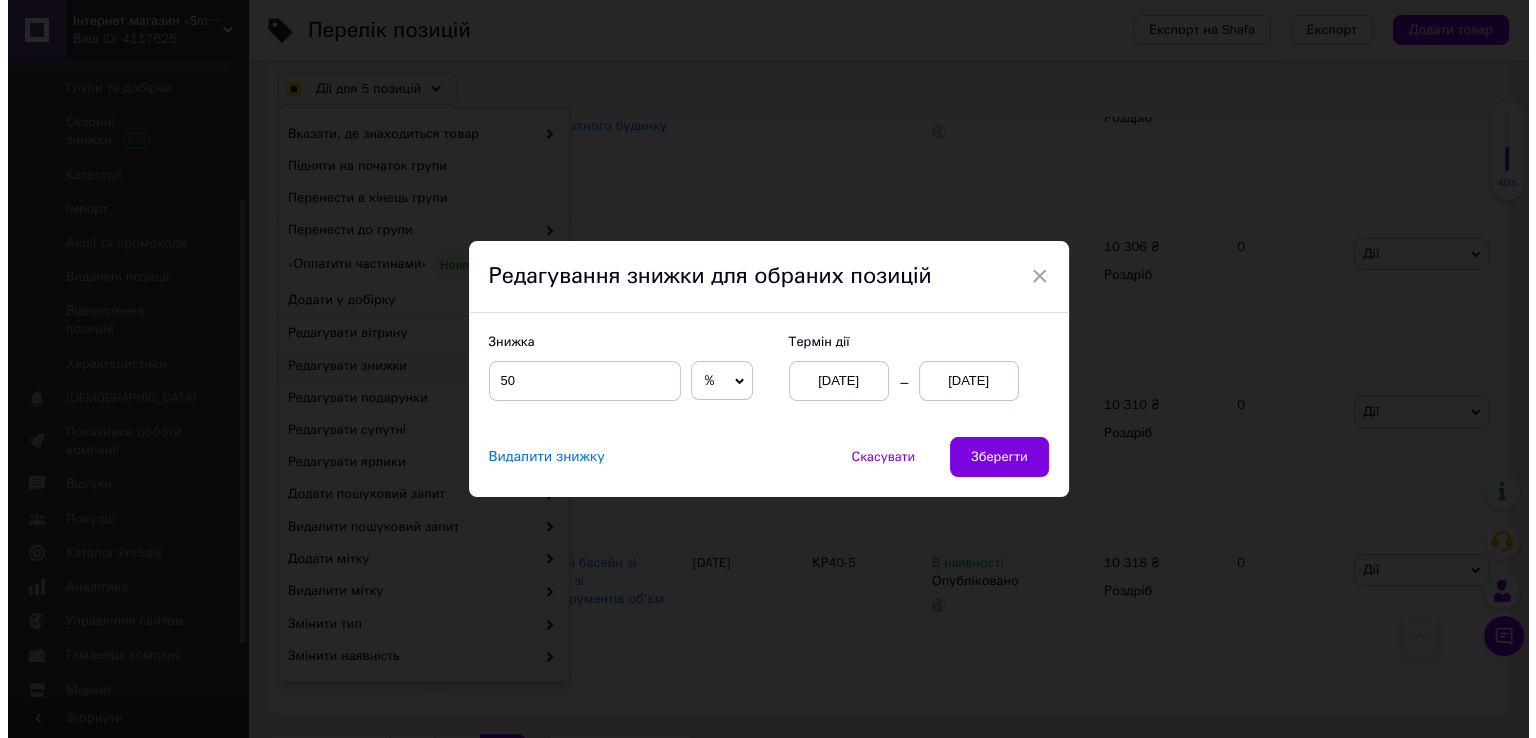 checkbox on "true" 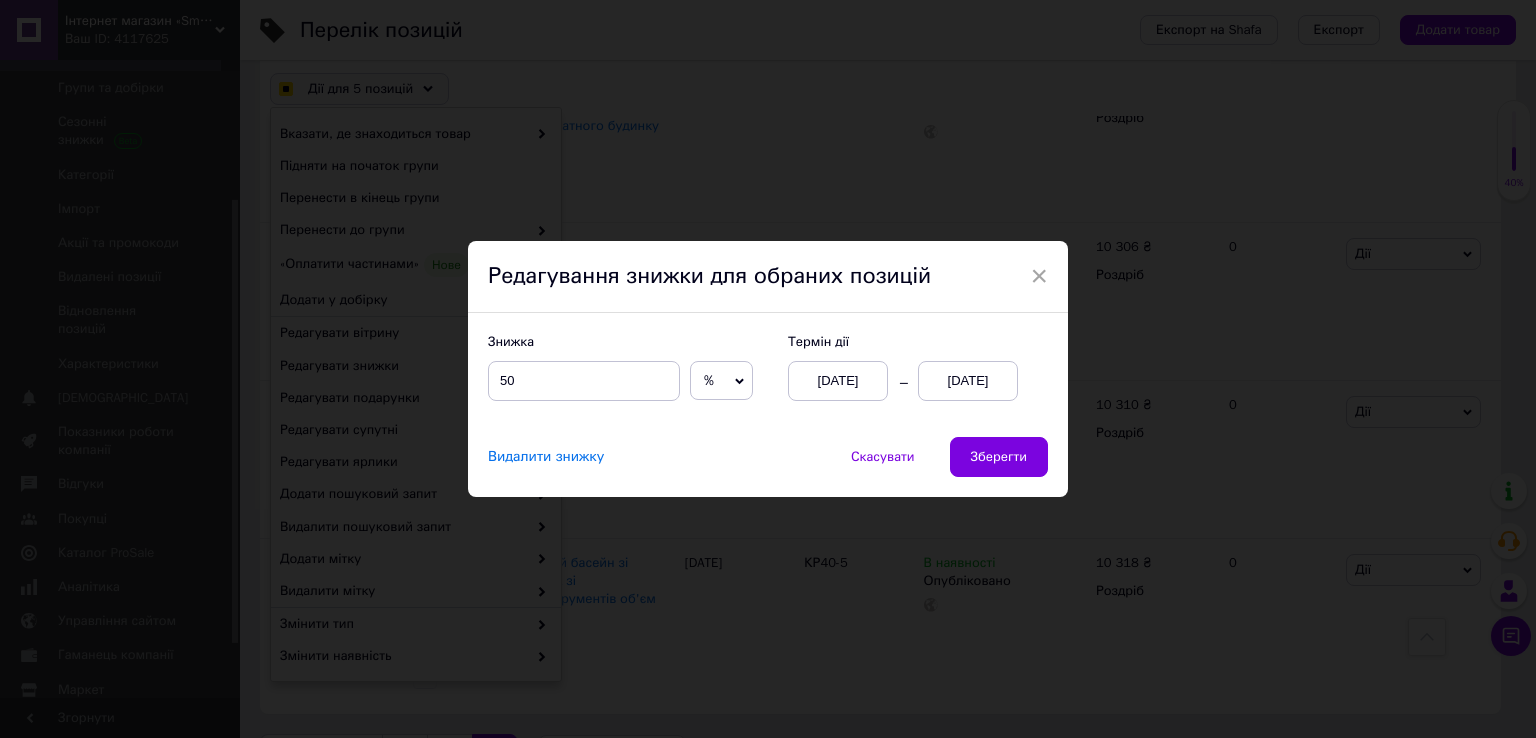 click on "Видалити знижку Скасувати   Зберегти" at bounding box center (768, 467) 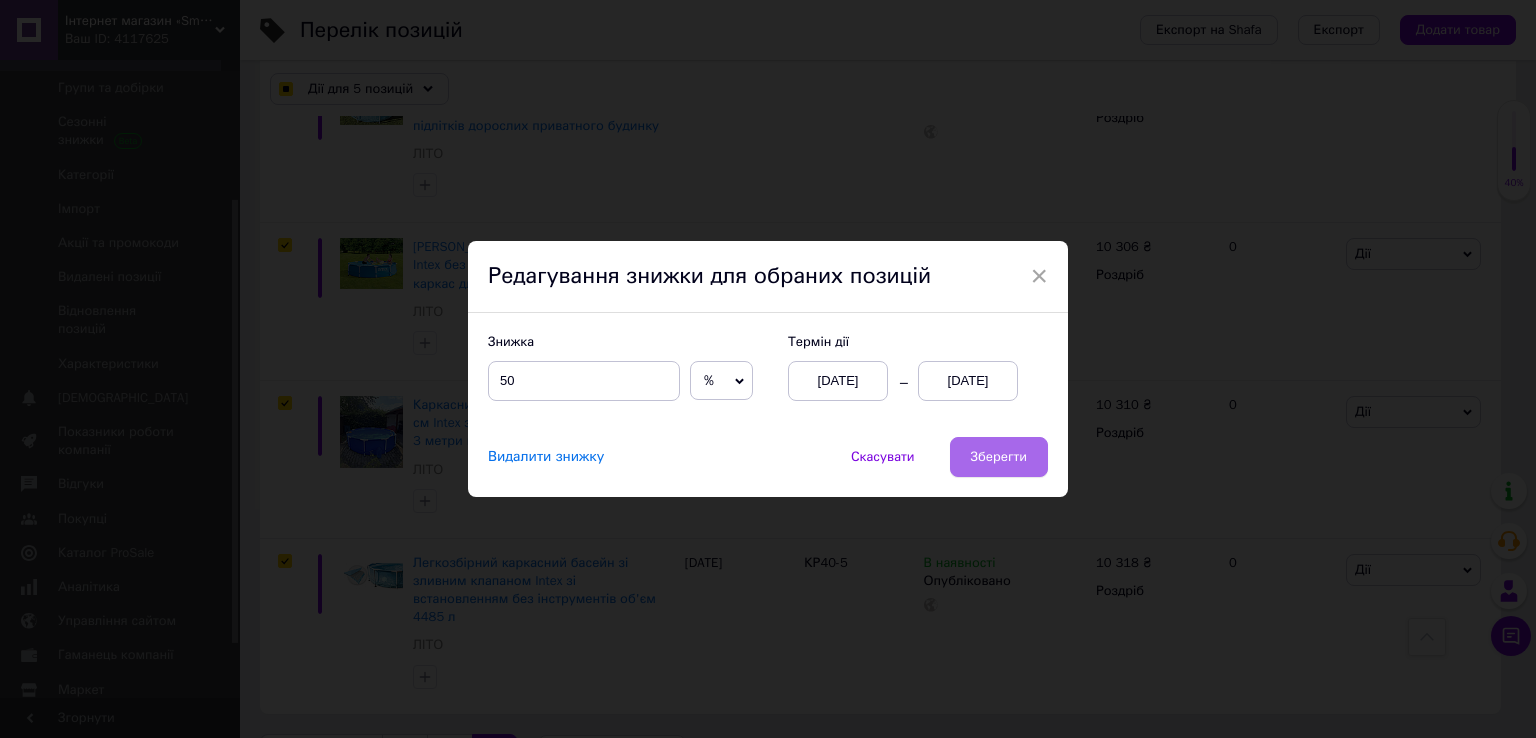click on "Зберегти" at bounding box center (999, 457) 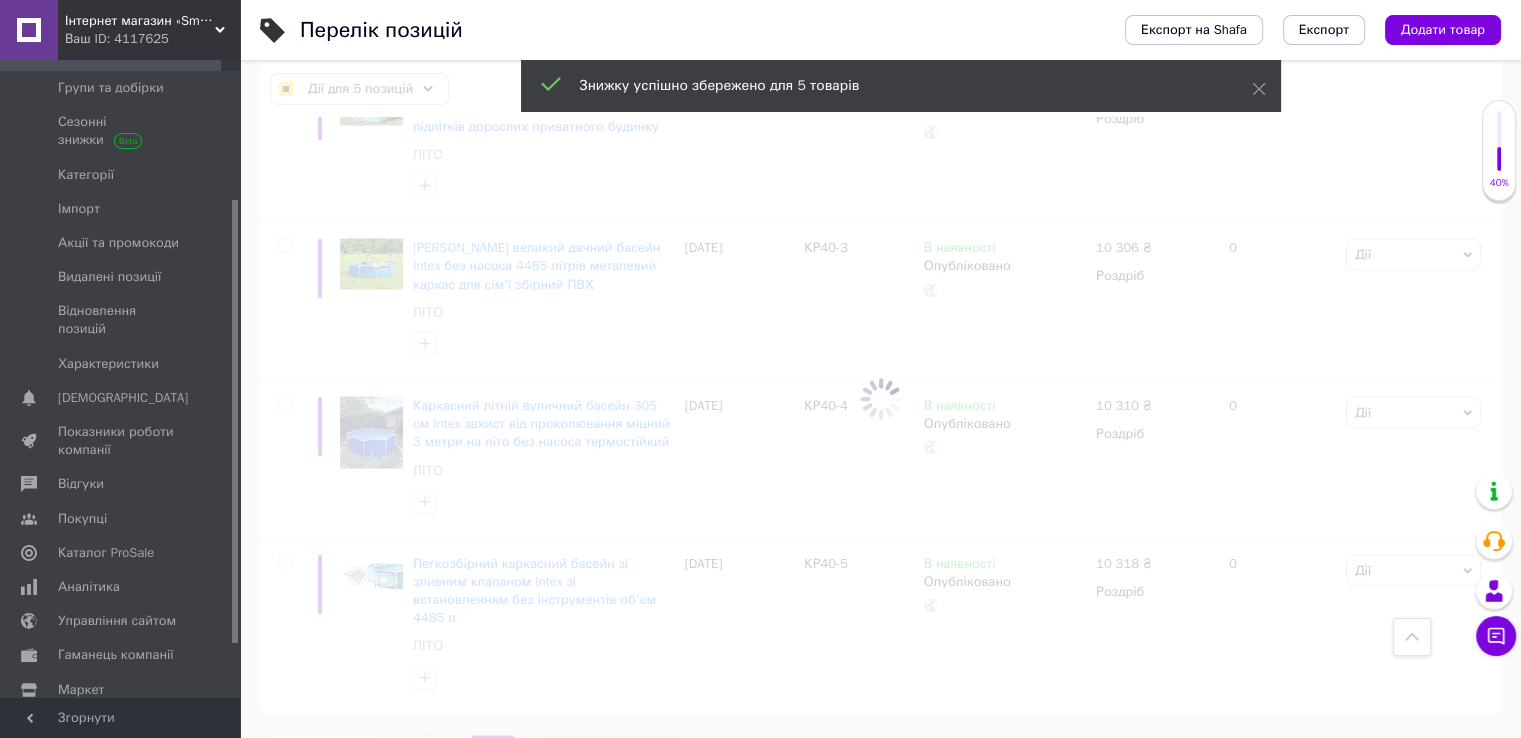 checkbox on "false" 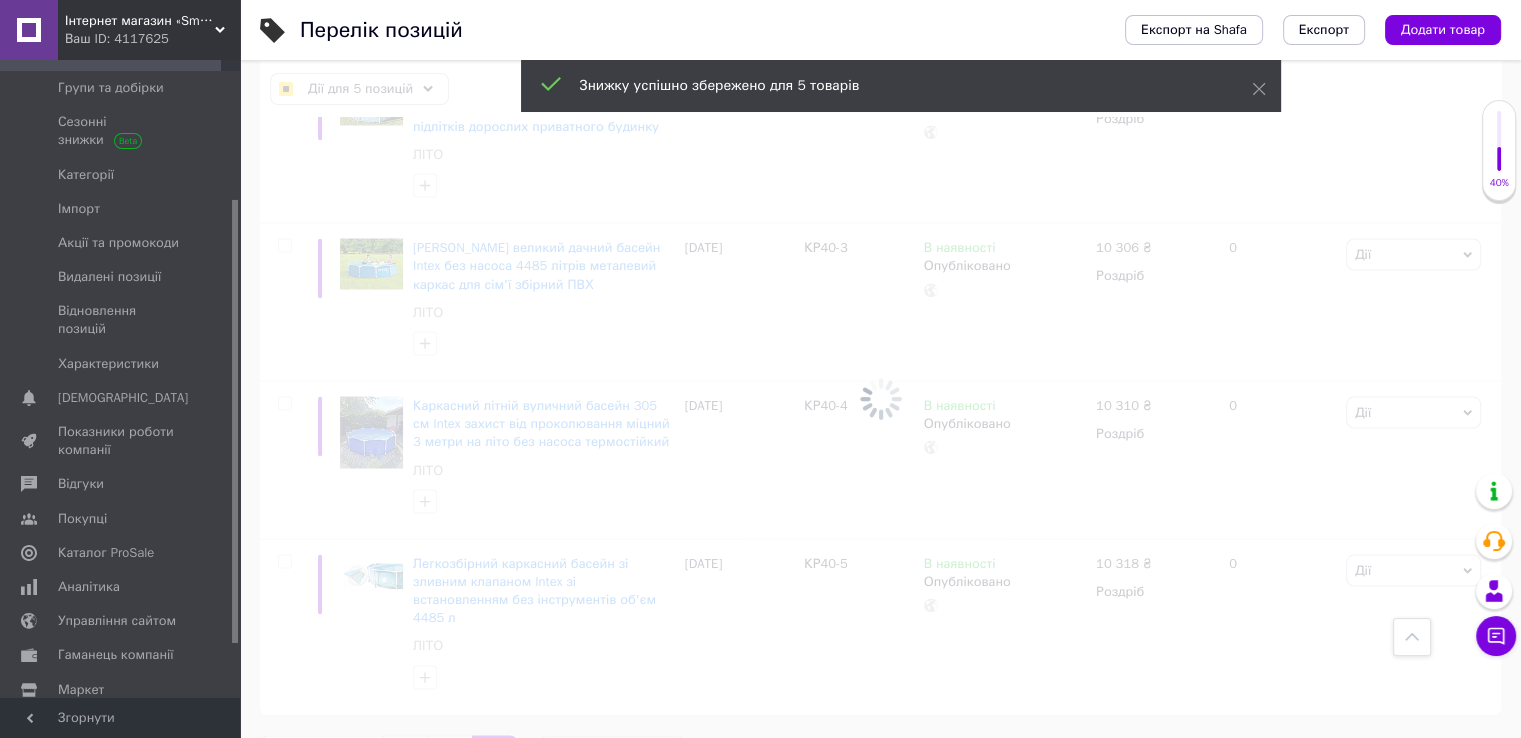 checkbox on "false" 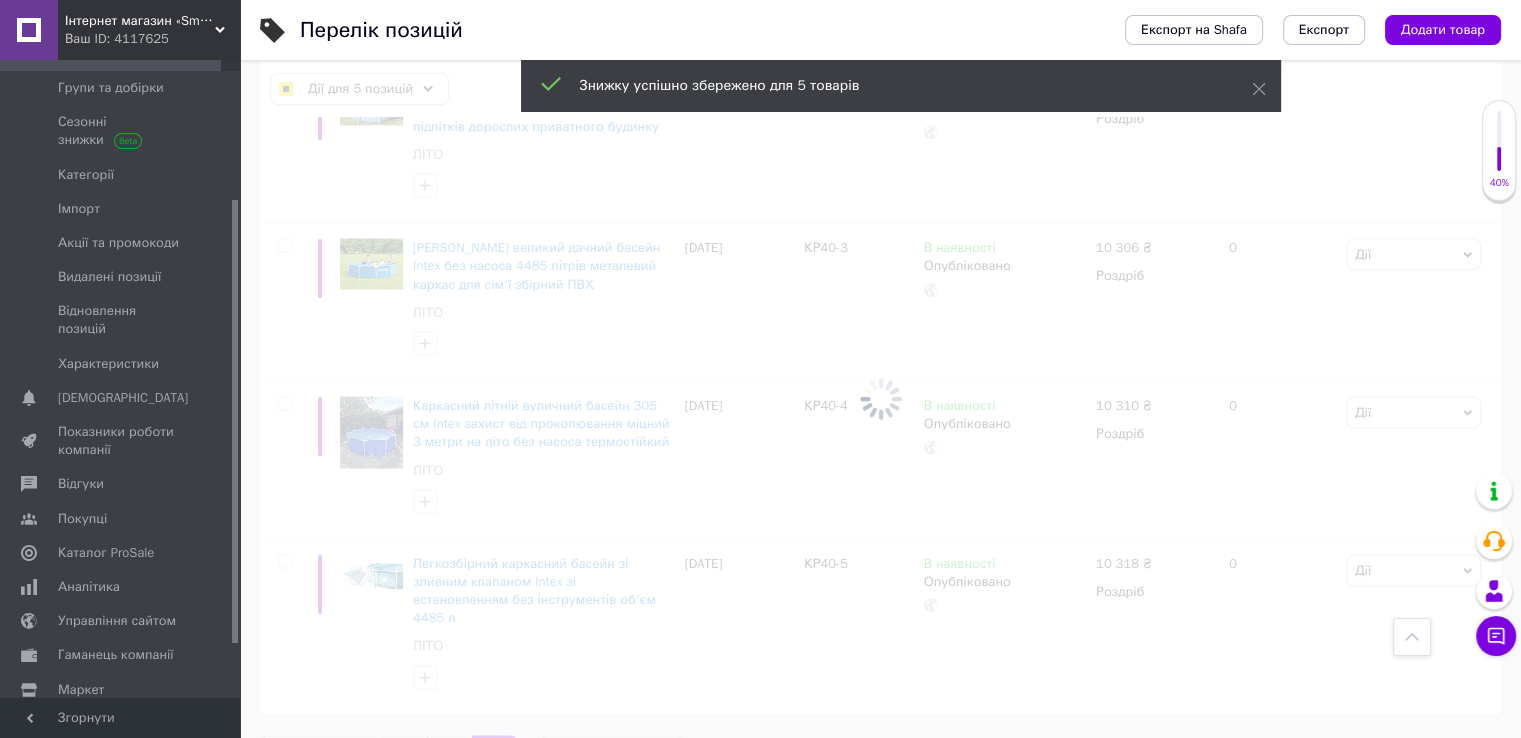 checkbox on "false" 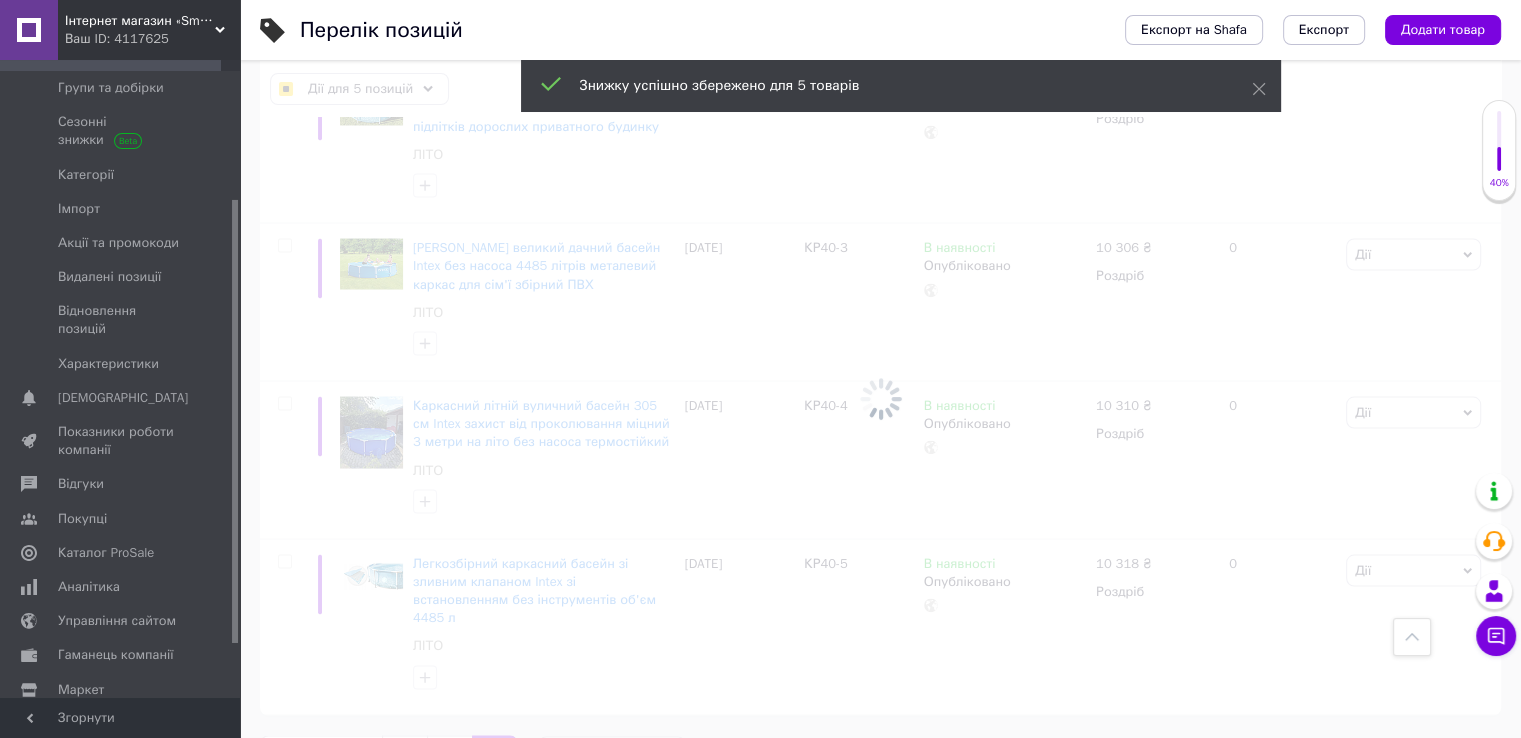 checkbox on "false" 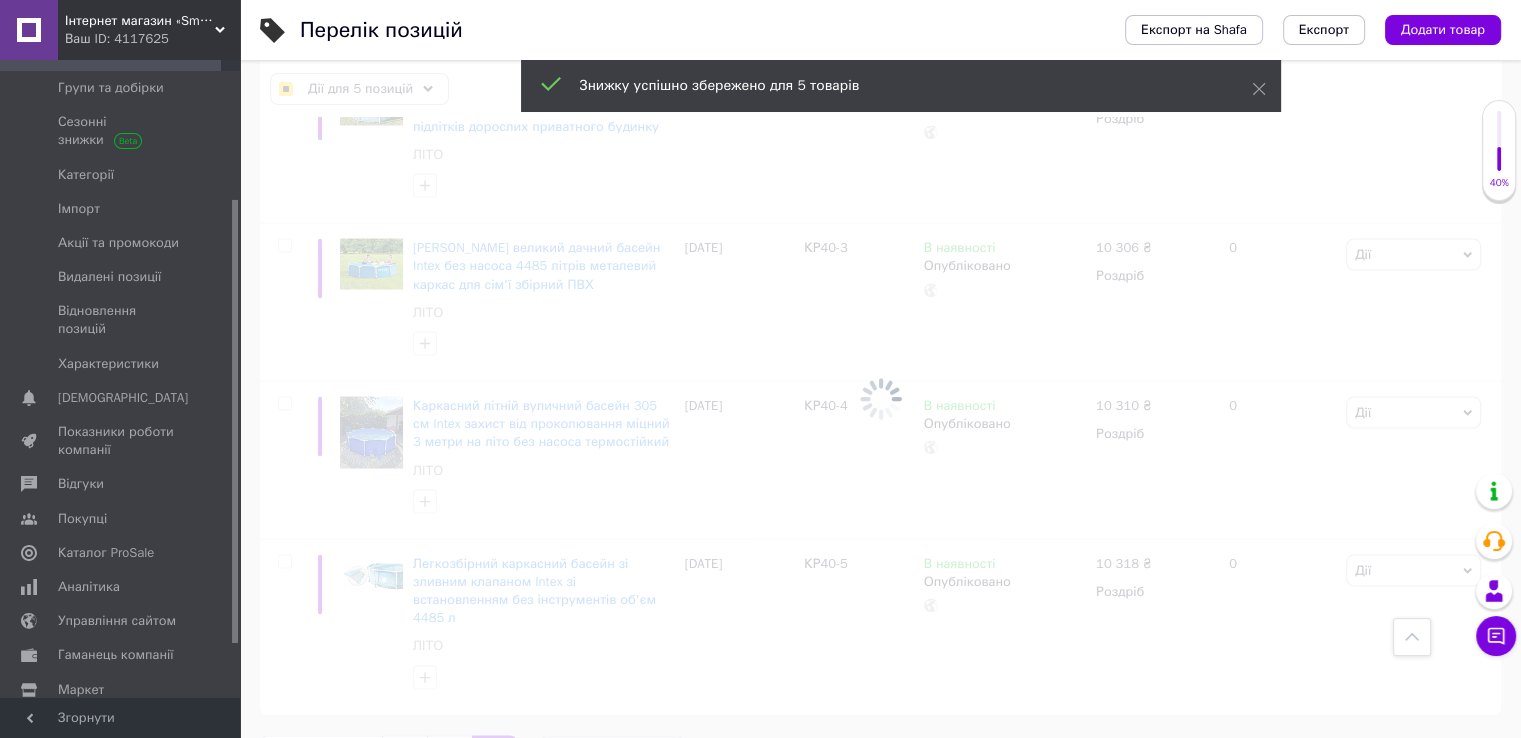 checkbox on "false" 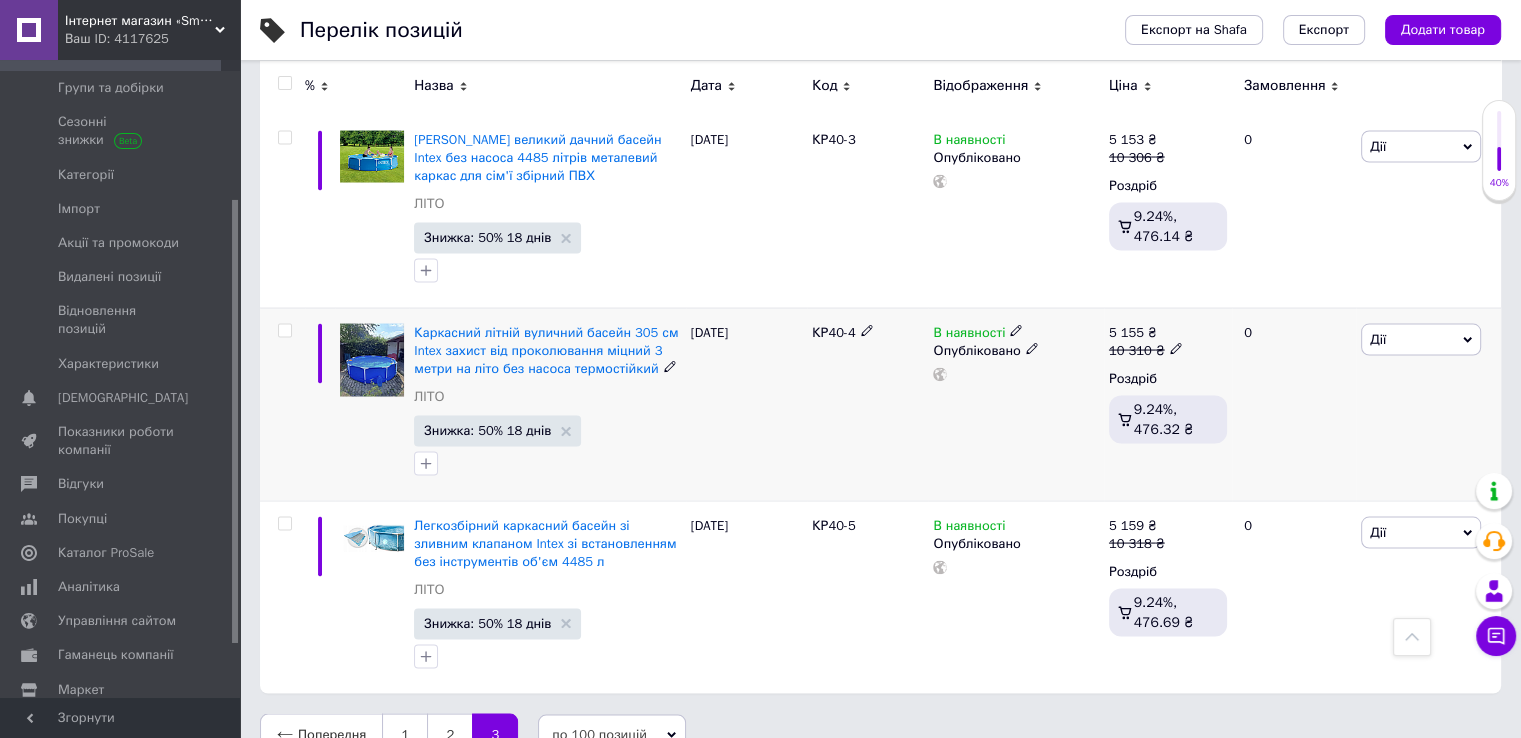 scroll, scrollTop: 3859, scrollLeft: 0, axis: vertical 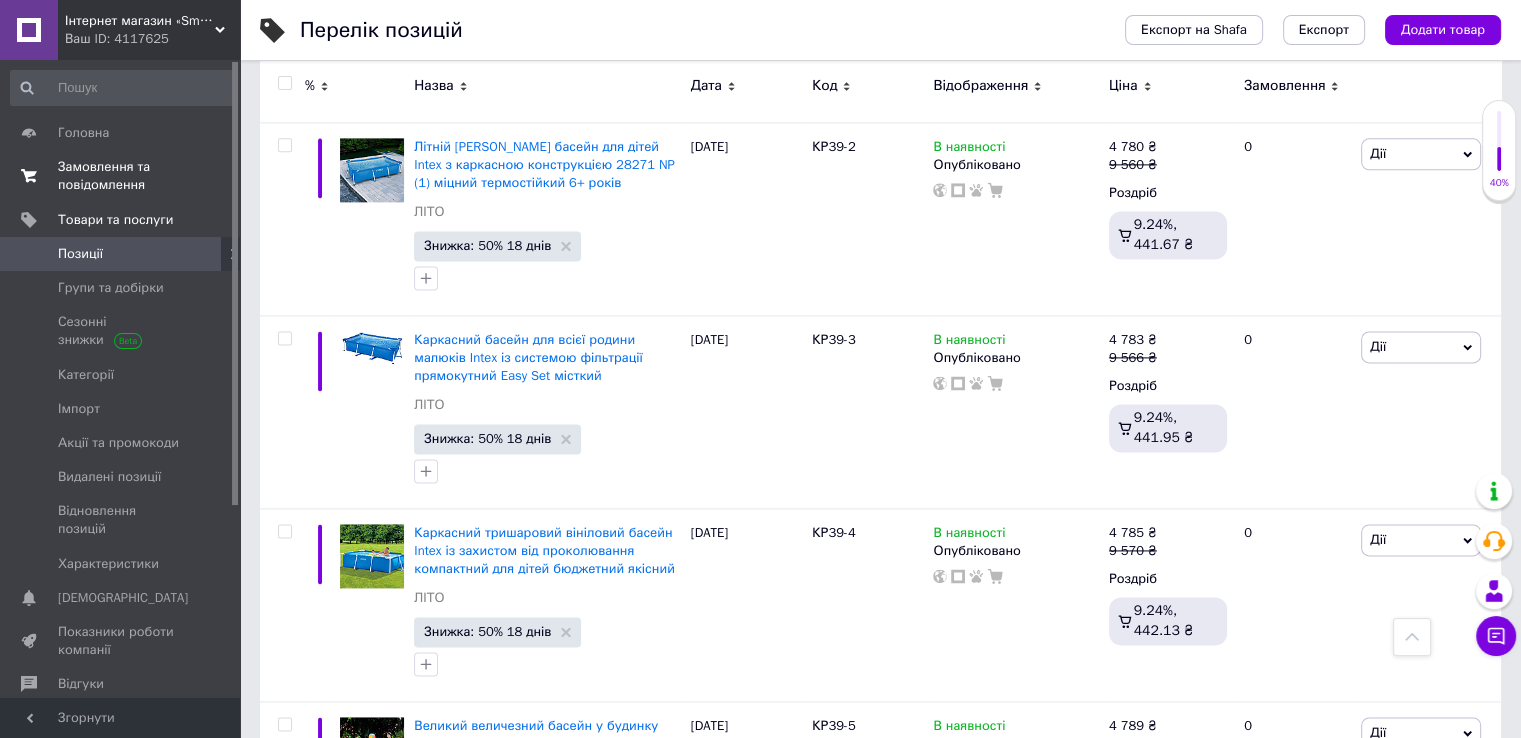 click on "Замовлення та повідомлення" at bounding box center [121, 176] 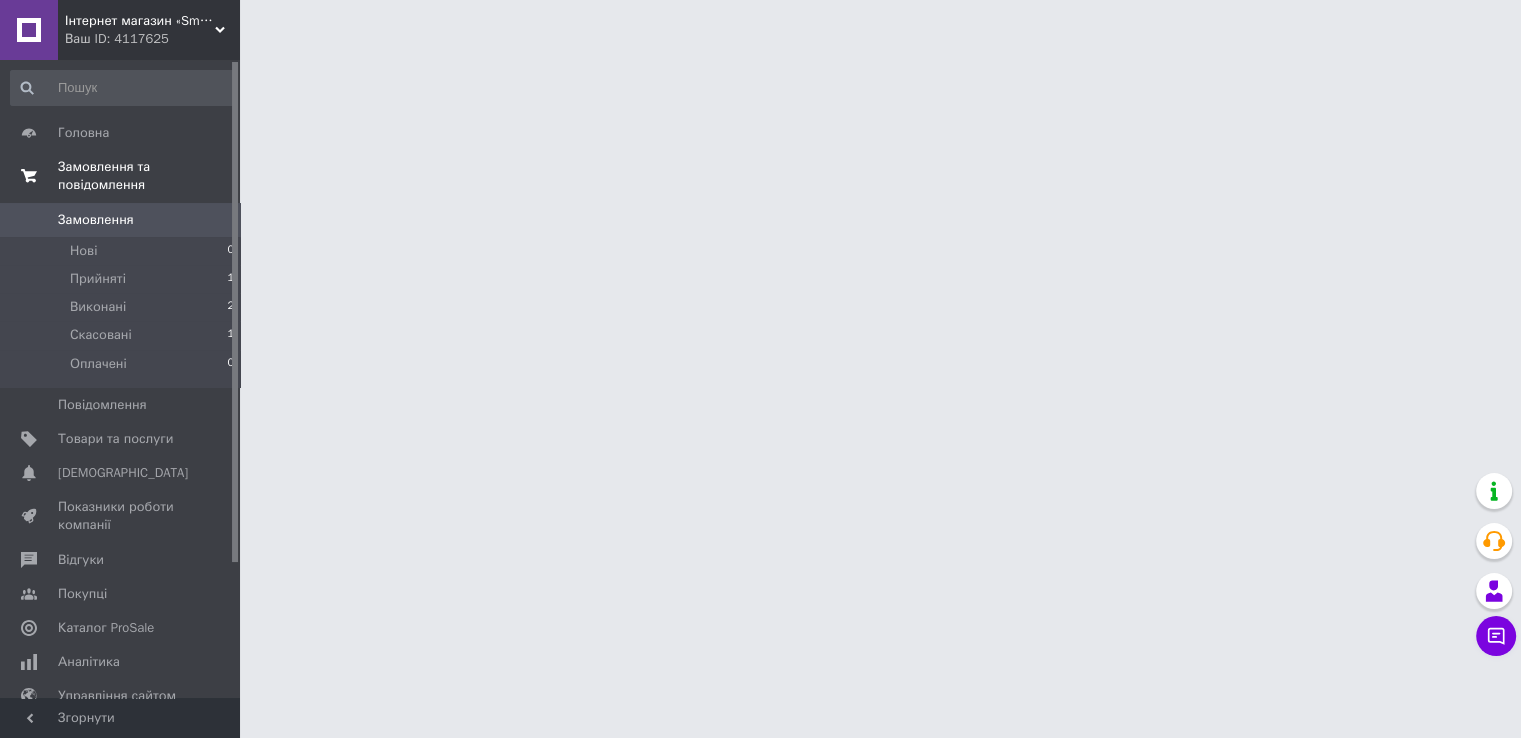 scroll, scrollTop: 0, scrollLeft: 0, axis: both 